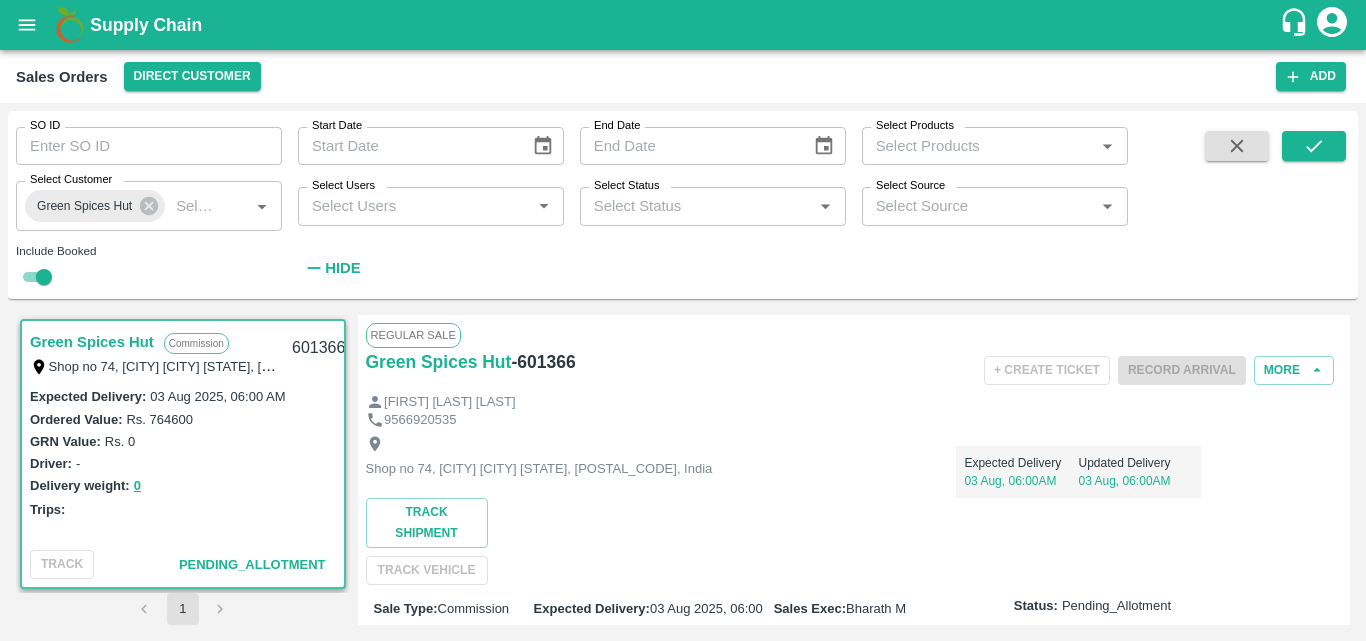 scroll, scrollTop: 0, scrollLeft: 0, axis: both 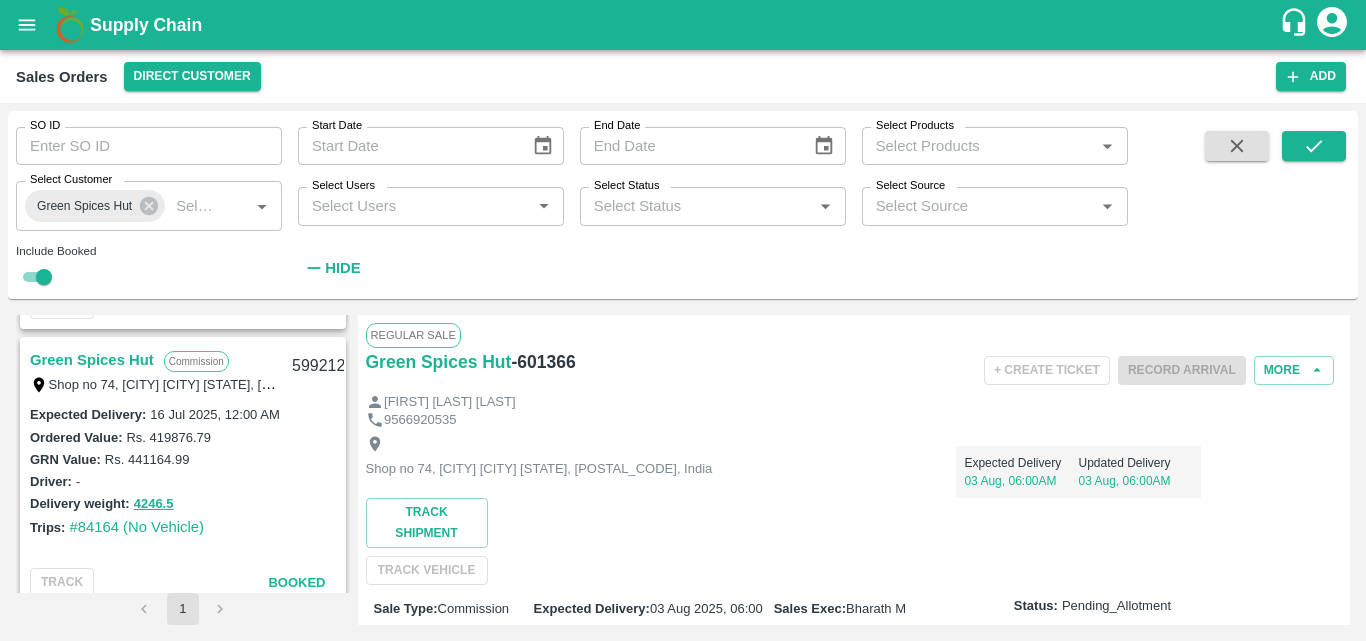click on "Shop no 74, [CITY] [CITY] [STATE], [POSTAL_CODE], India Expected Delivery [DATE], [TIME] Updated Delivery [DATE], [TIME] Track Shipment TRACK VEHICLE" at bounding box center [854, 507] 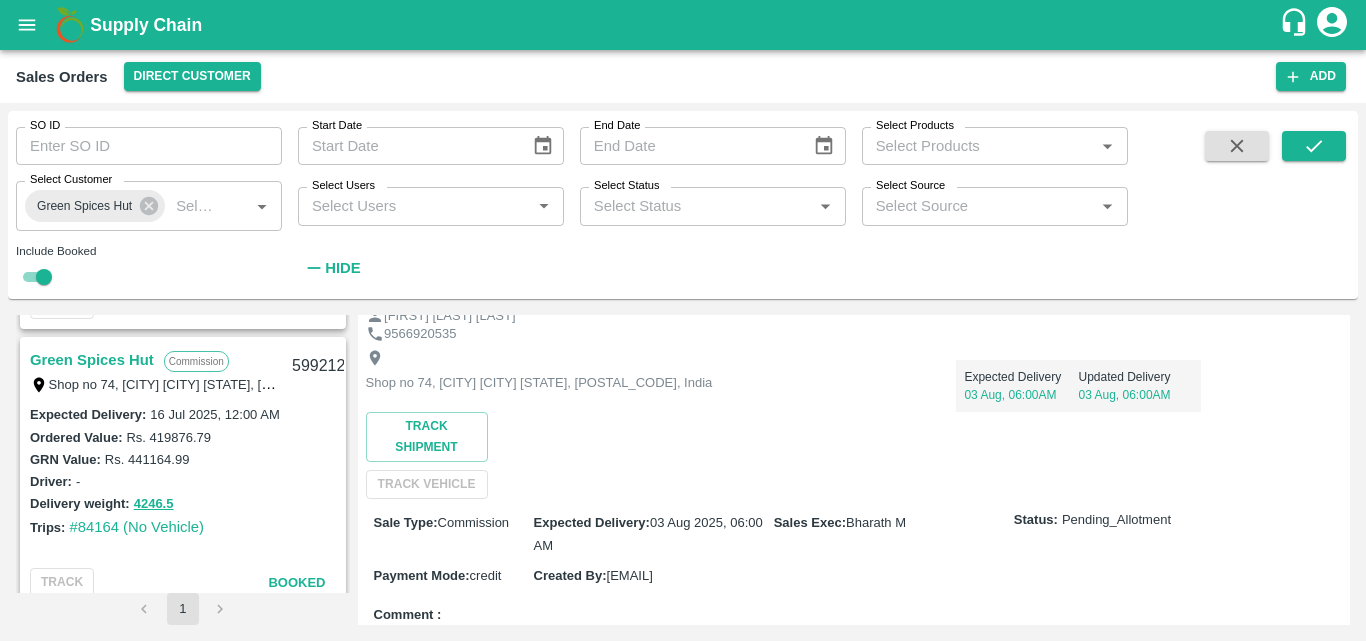 scroll, scrollTop: 0, scrollLeft: 0, axis: both 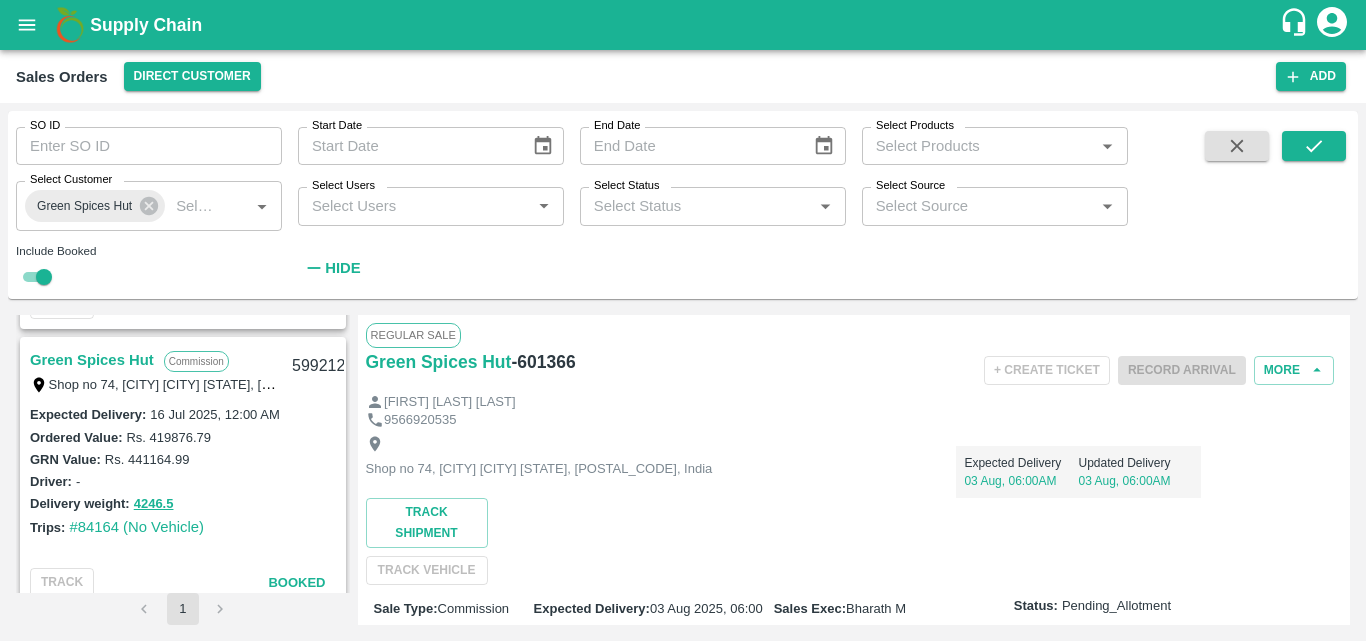 click on "Shop no 74, [CITY] [CITY] [STATE], [POSTAL_CODE], India Expected Delivery [DATE], [TIME] Updated Delivery [DATE], [TIME] Track Shipment TRACK VEHICLE" at bounding box center [854, 507] 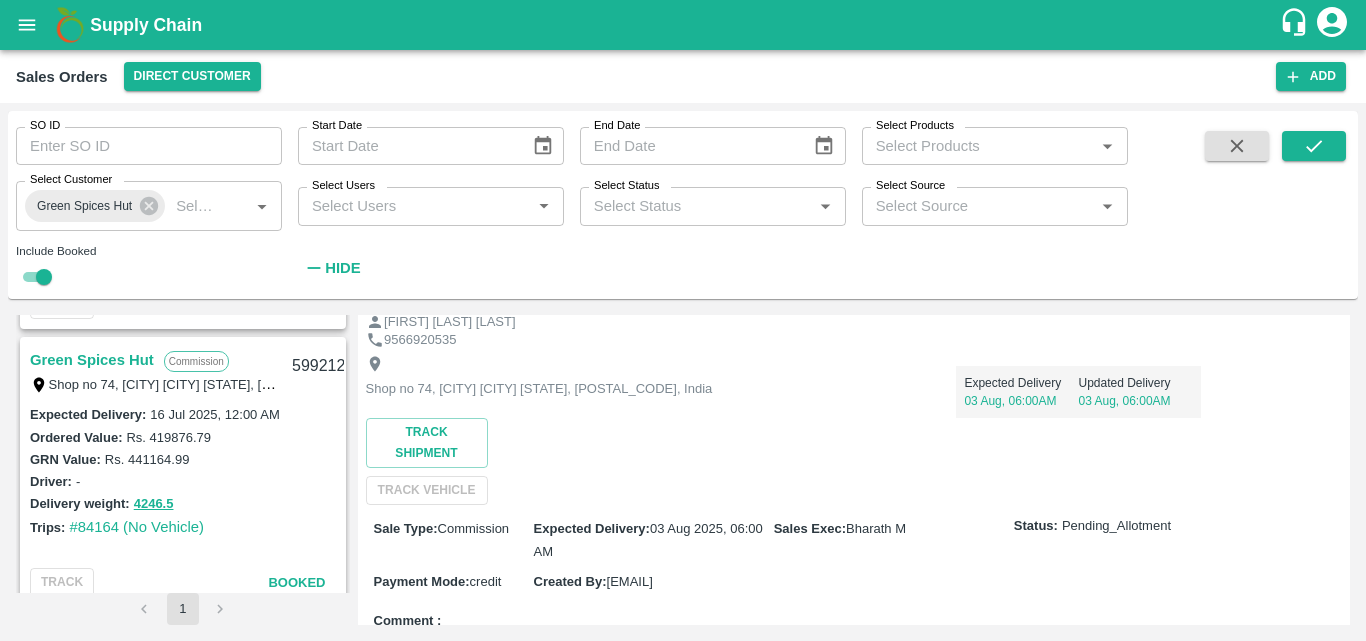 scroll, scrollTop: 240, scrollLeft: 0, axis: vertical 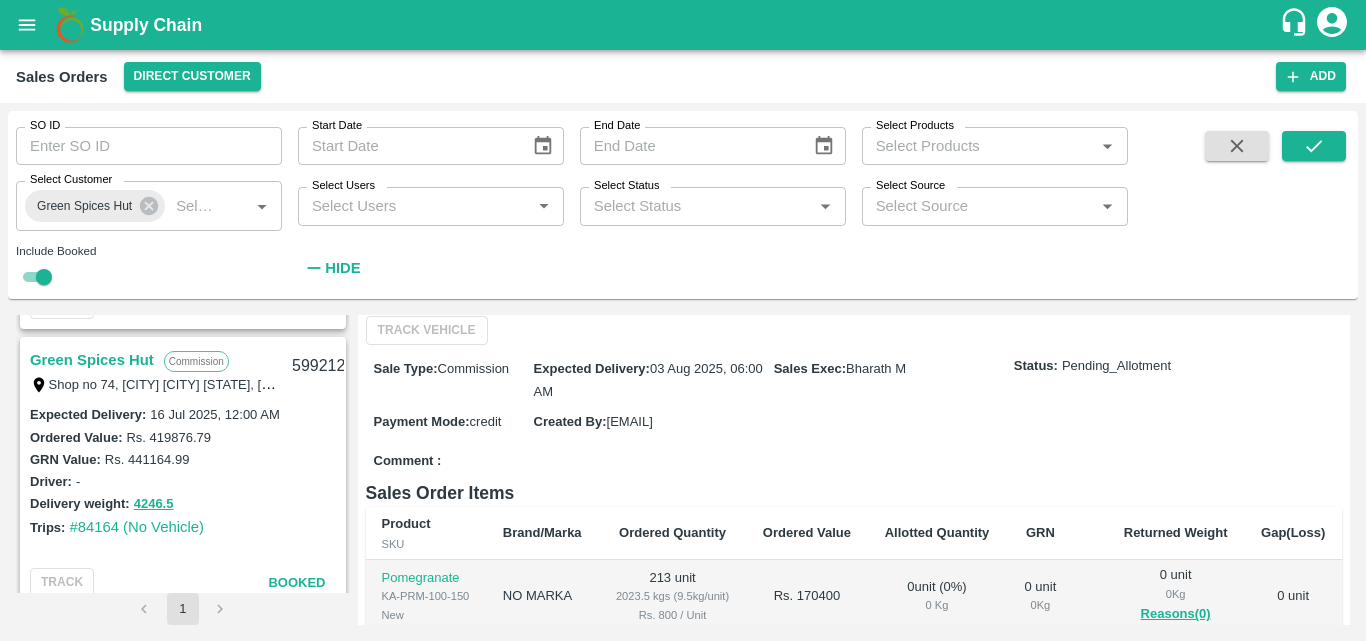click on "Comment :" at bounding box center [854, 461] 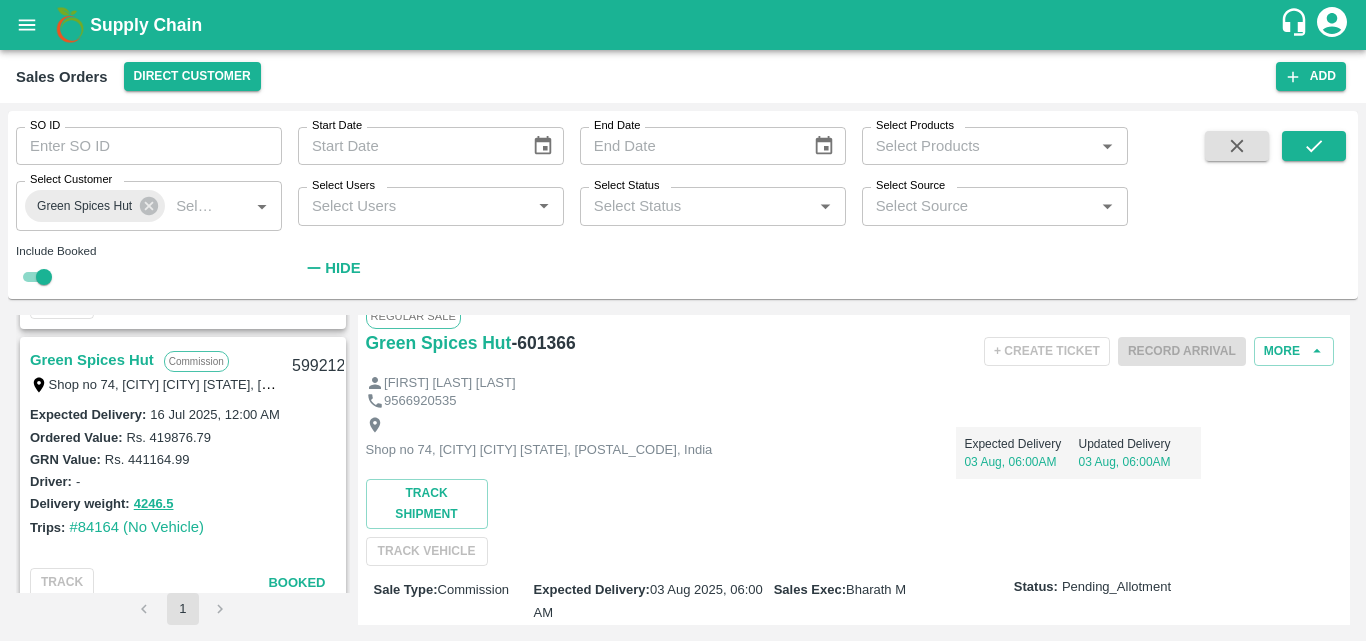 scroll, scrollTop: 0, scrollLeft: 0, axis: both 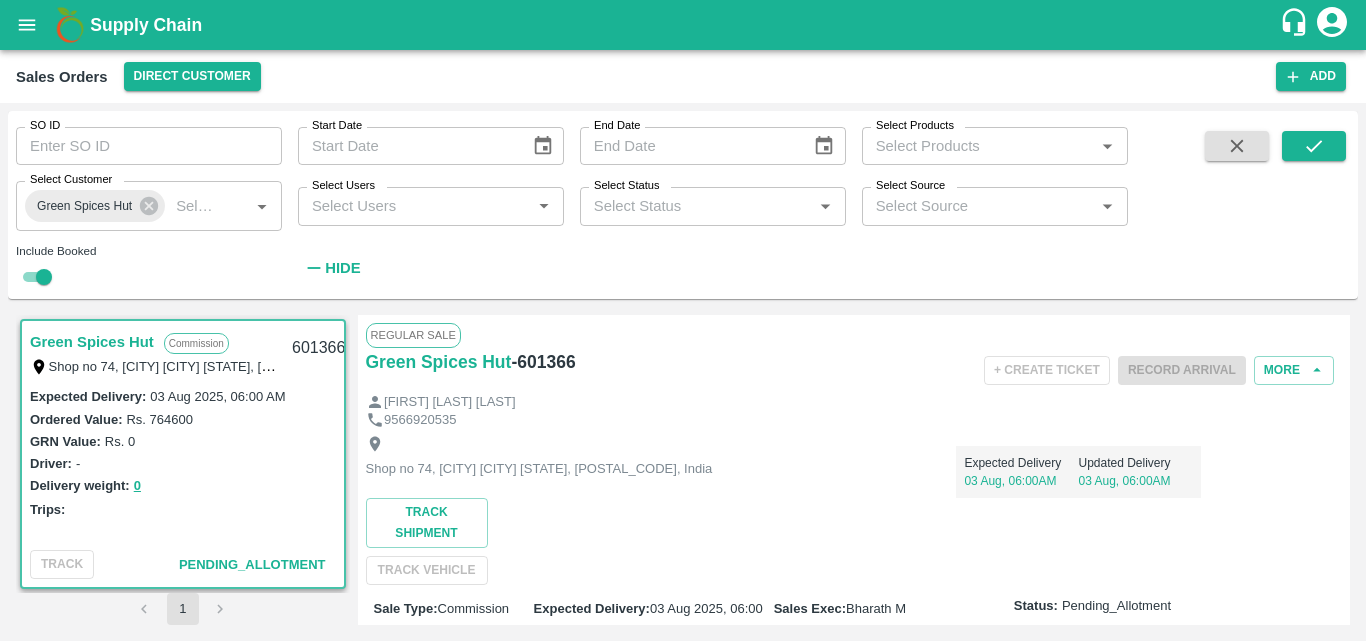 click on "Green Spices Hut" at bounding box center [92, 342] 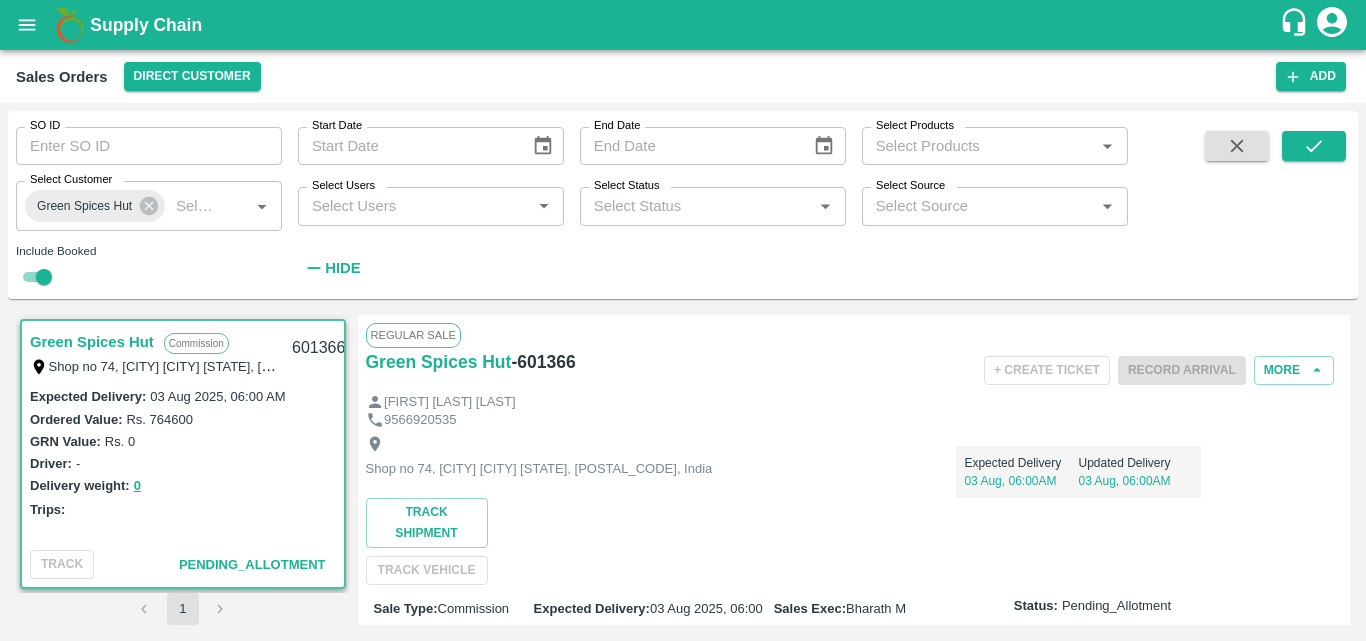 click on "Delivery weight: 0" at bounding box center (183, 485) 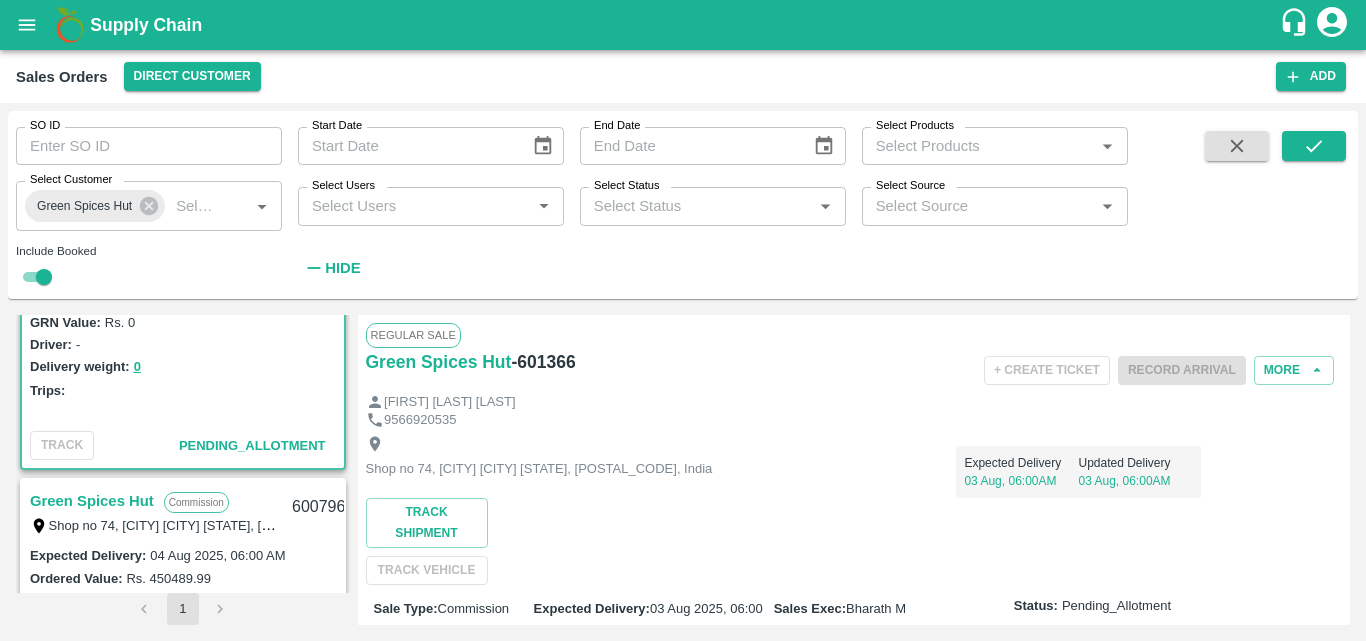 scroll, scrollTop: 160, scrollLeft: 0, axis: vertical 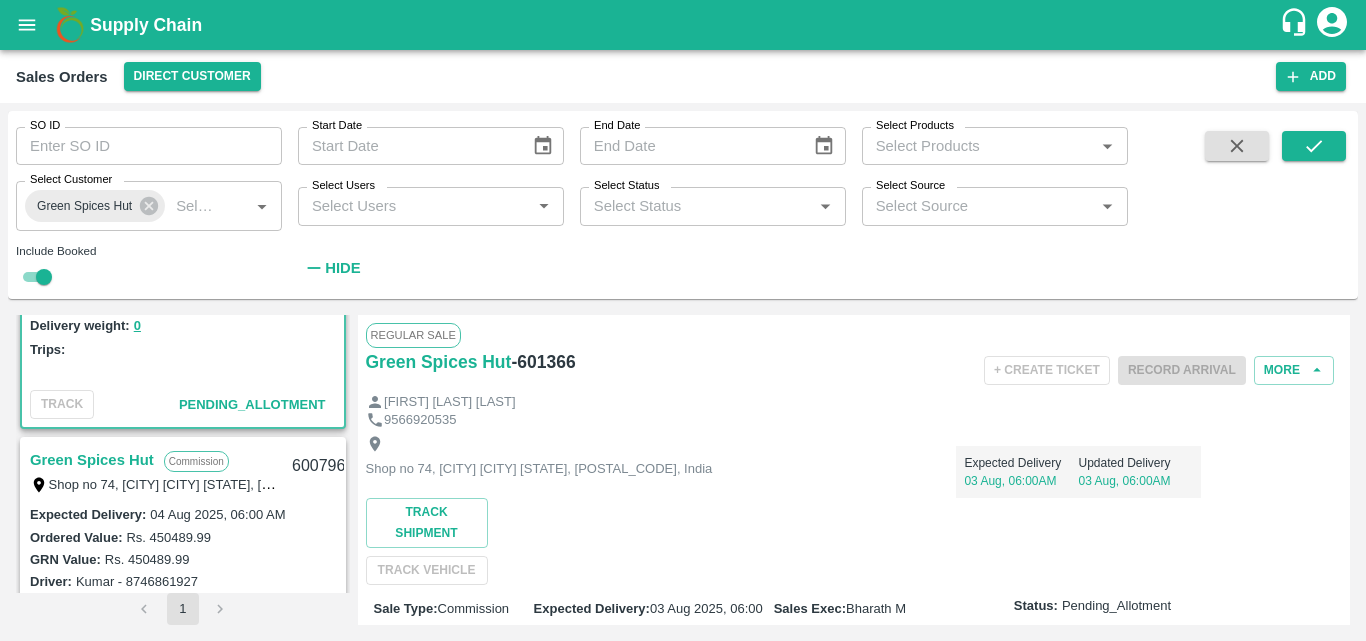 click on "Green Spices Hut" at bounding box center (92, 460) 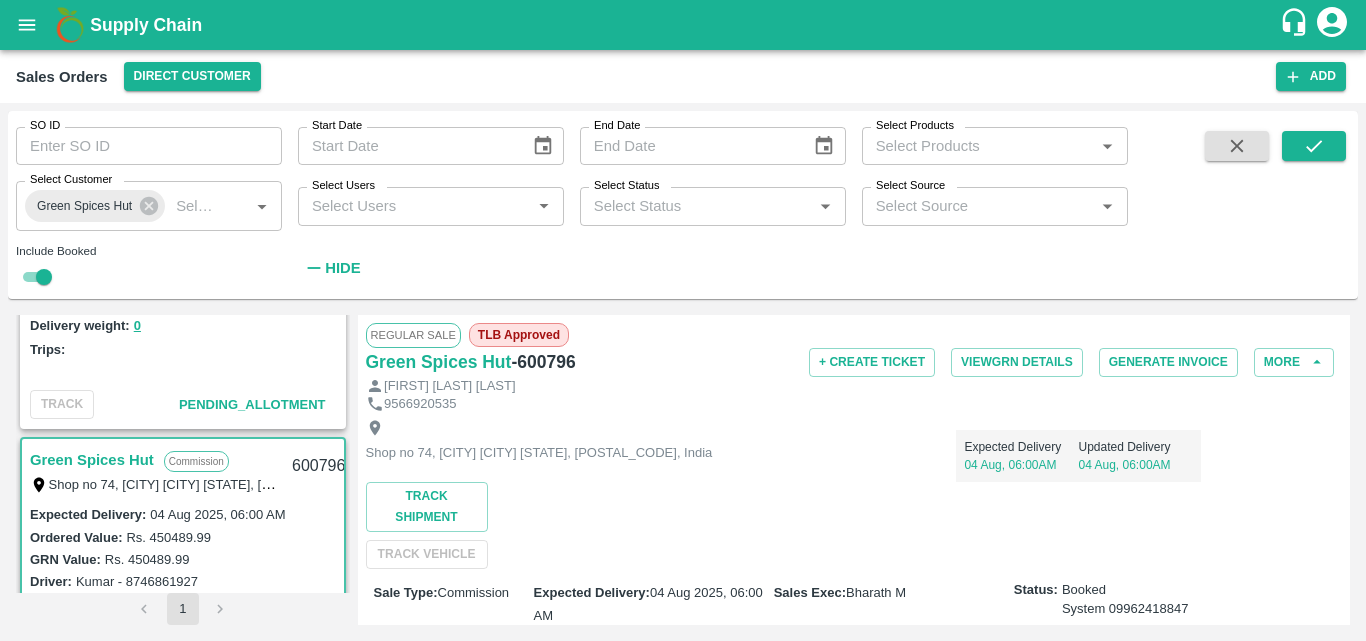 click on "Shop no 74, [CITY] [CITY] [STATE], [POSTAL_CODE], India Expected Delivery [DATE], [TIME] Updated Delivery [DATE], [TIME] Track Shipment TRACK VEHICLE" at bounding box center (854, 491) 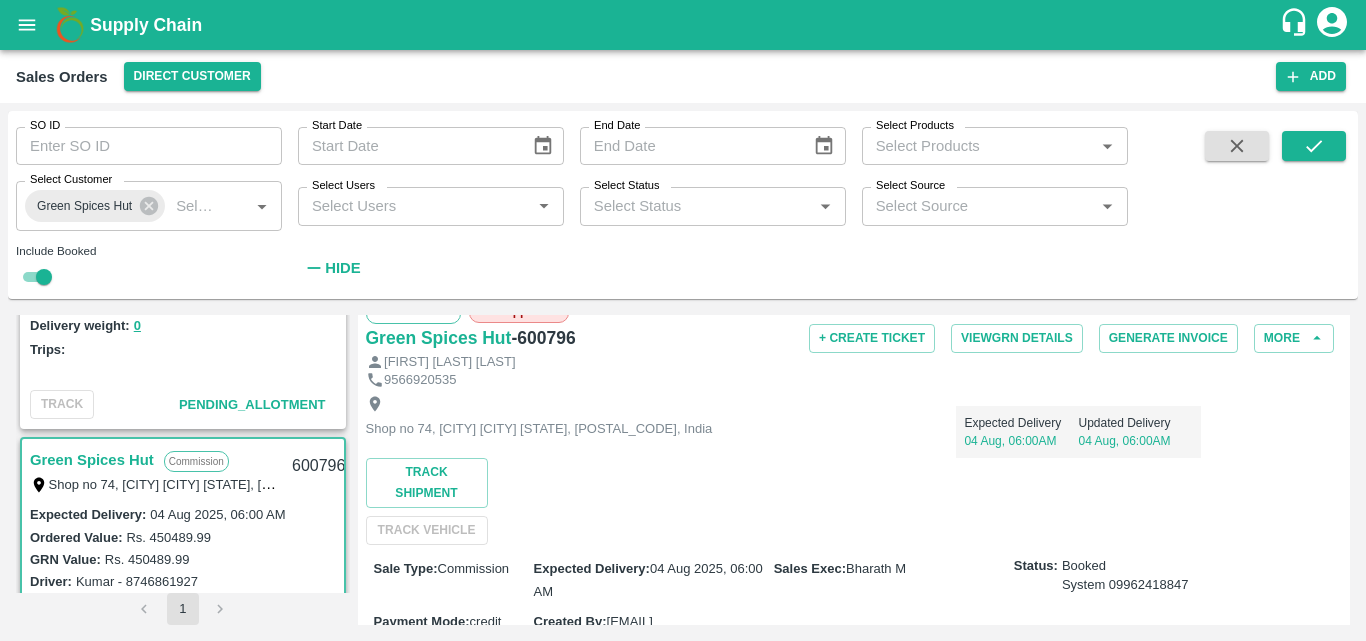 scroll, scrollTop: 0, scrollLeft: 0, axis: both 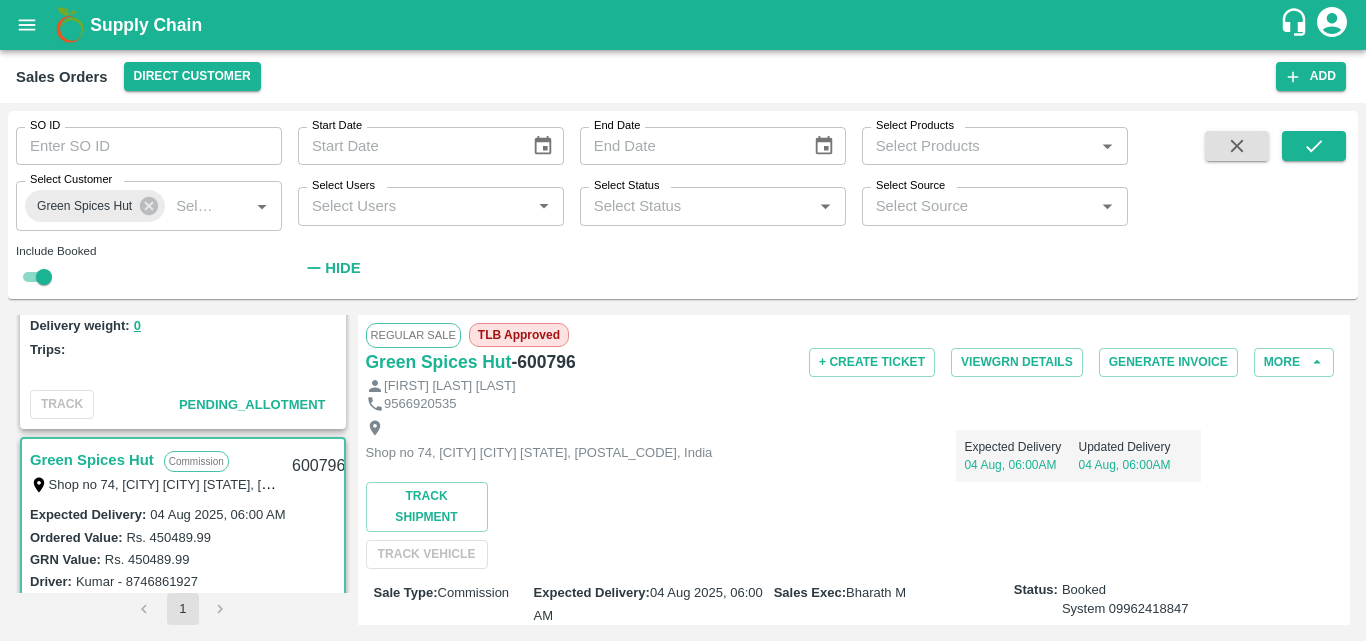 click on "Shop no 74, [CITY] [CITY] [STATE], [POSTAL_CODE], India [POSTAL_CODE]" at bounding box center (183, 471) 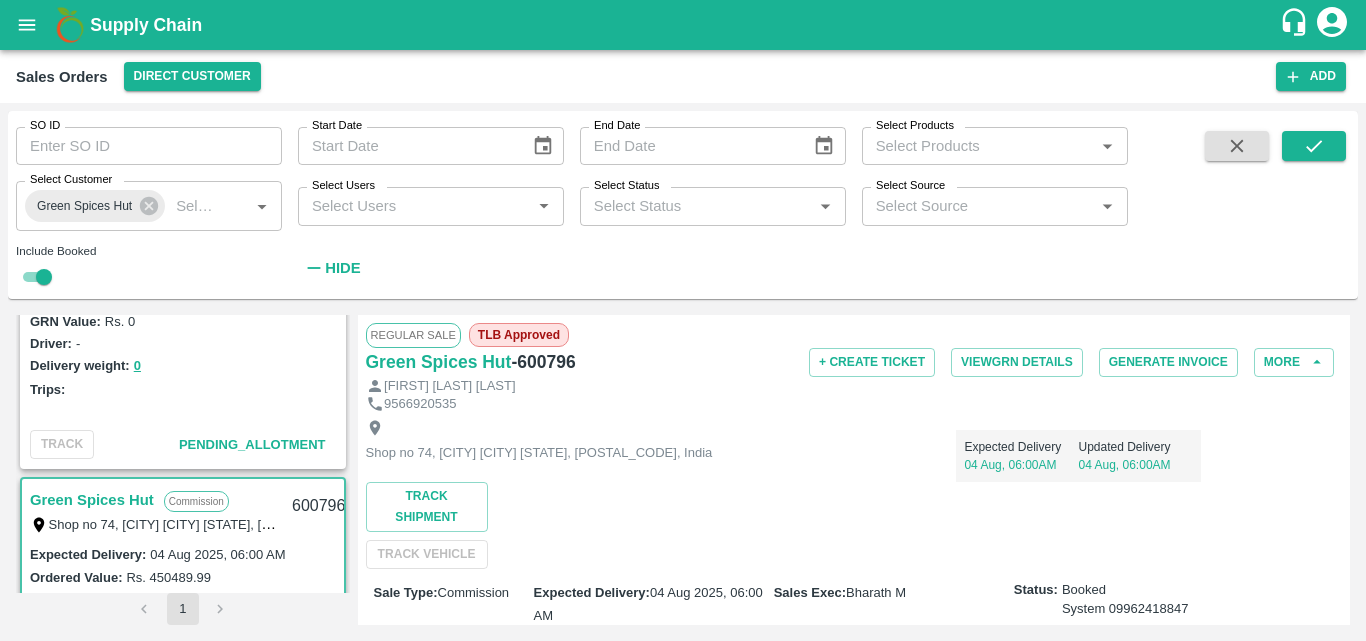 scroll, scrollTop: 0, scrollLeft: 0, axis: both 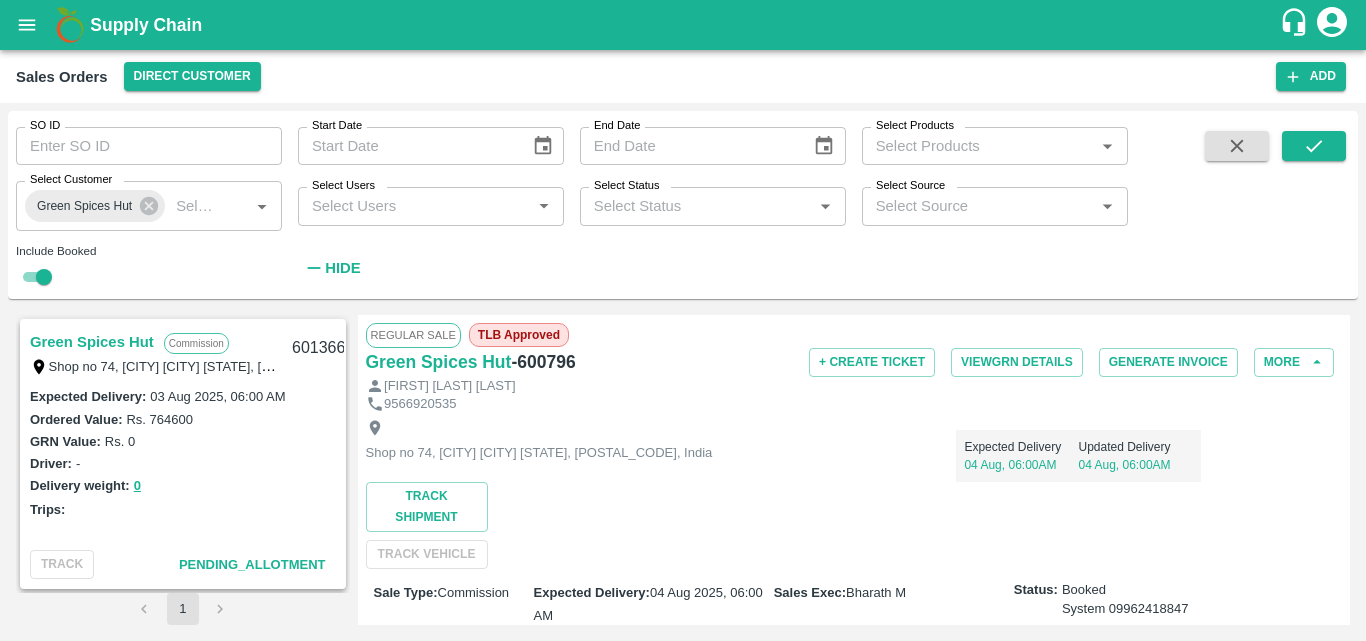 click on "Green Spices Hut" at bounding box center [92, 342] 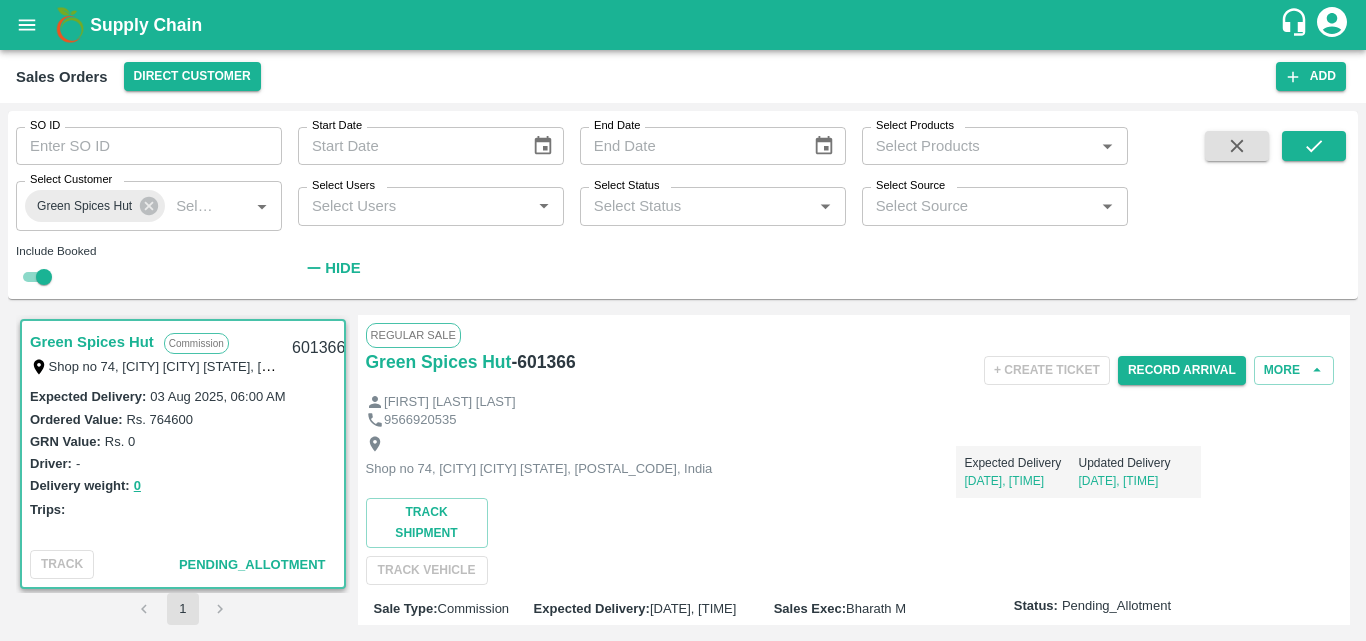 click on "Shop no 74, [CITY] [CITY] [STATE], [POSTAL_CODE], India Expected Delivery [DATE], [TIME] Updated Delivery [DATE], [TIME] Track Shipment TRACK VEHICLE" at bounding box center (854, 507) 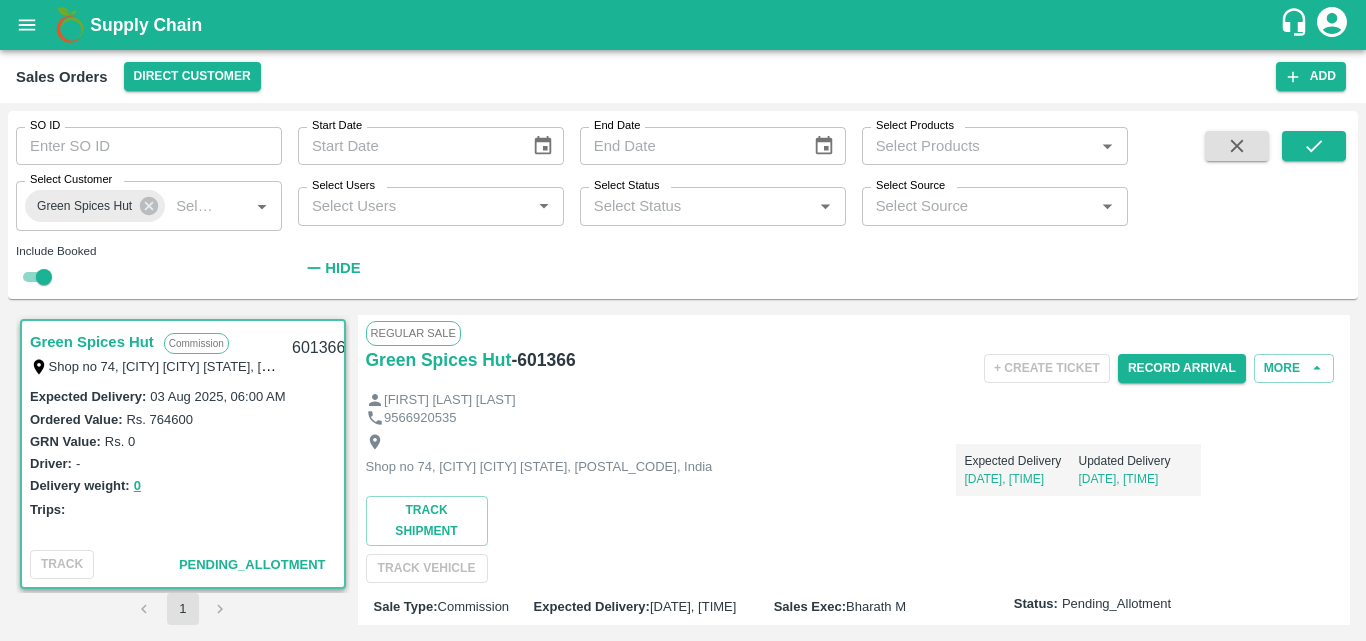 scroll, scrollTop: 0, scrollLeft: 0, axis: both 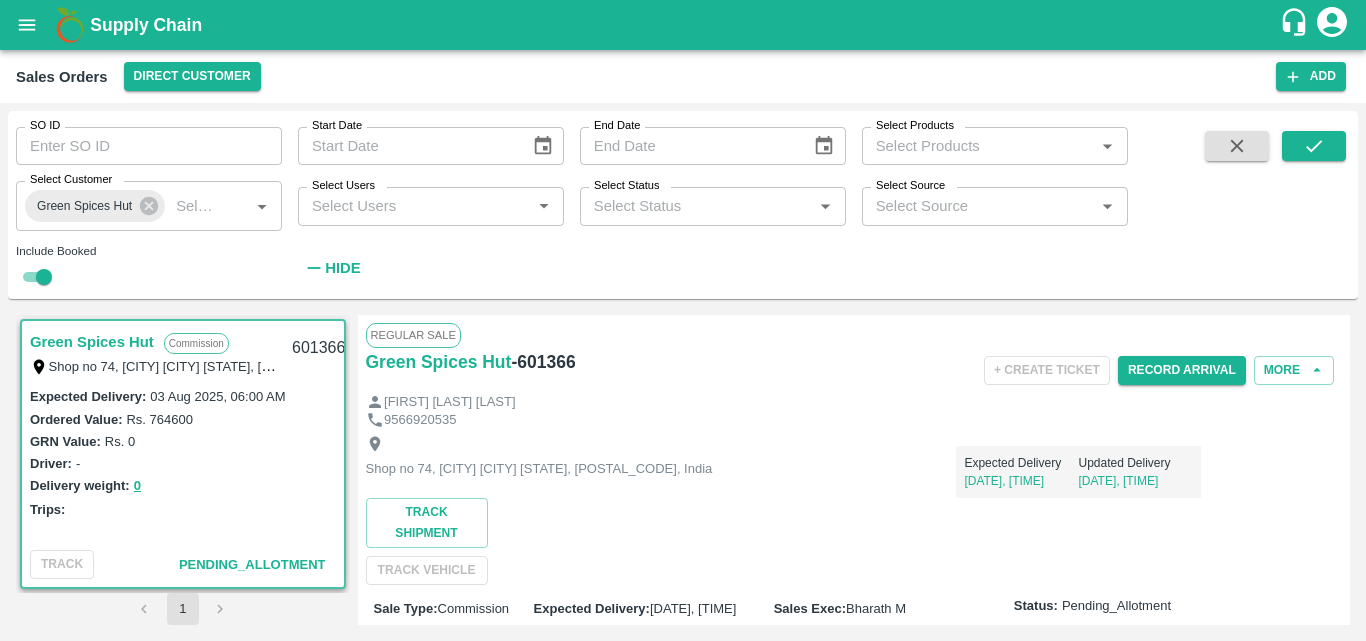 click on "Shop no 74, [CITY] [CITY] [STATE], [POSTAL_CODE], India Expected Delivery [DATE], [TIME] Updated Delivery [DATE], [TIME] Track Shipment TRACK VEHICLE" at bounding box center (854, 507) 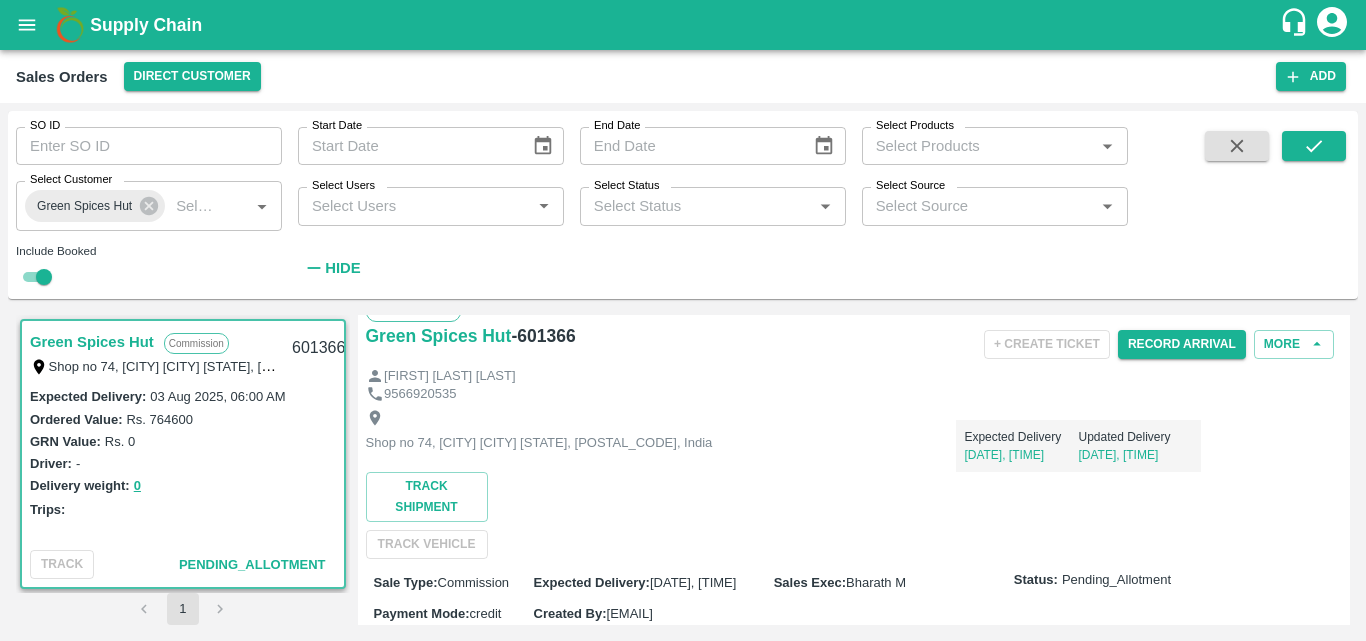 scroll, scrollTop: 0, scrollLeft: 0, axis: both 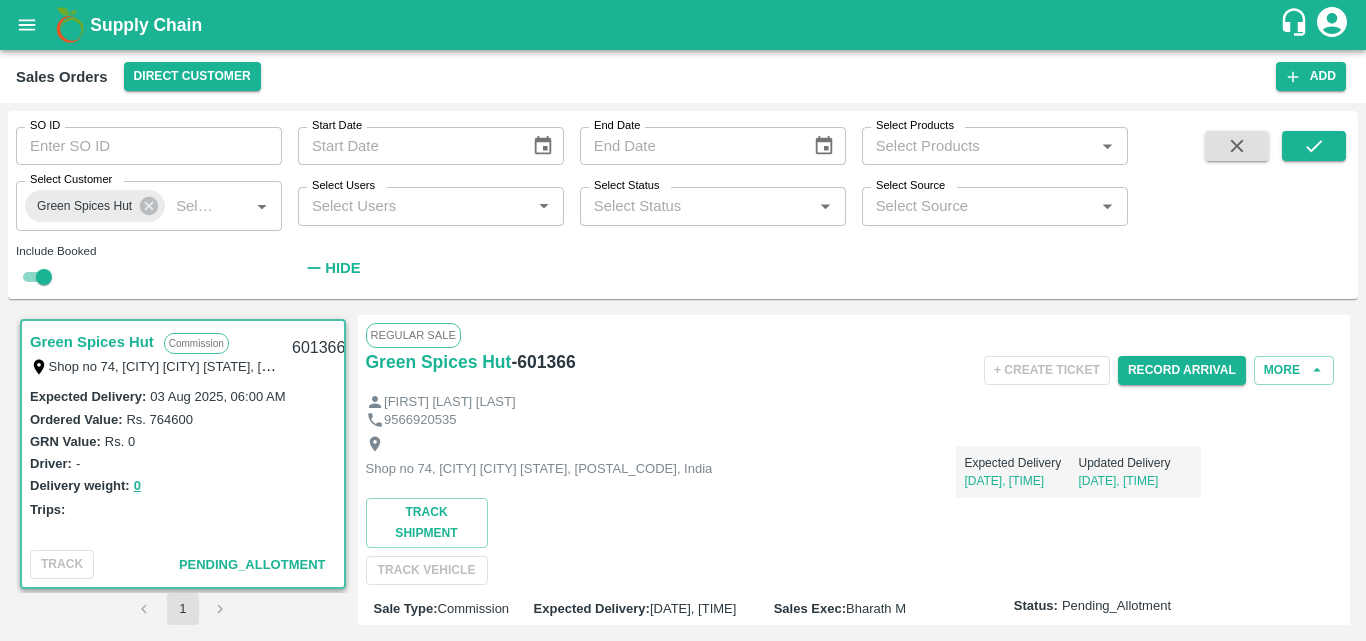 click on "Trips:" at bounding box center [183, 509] 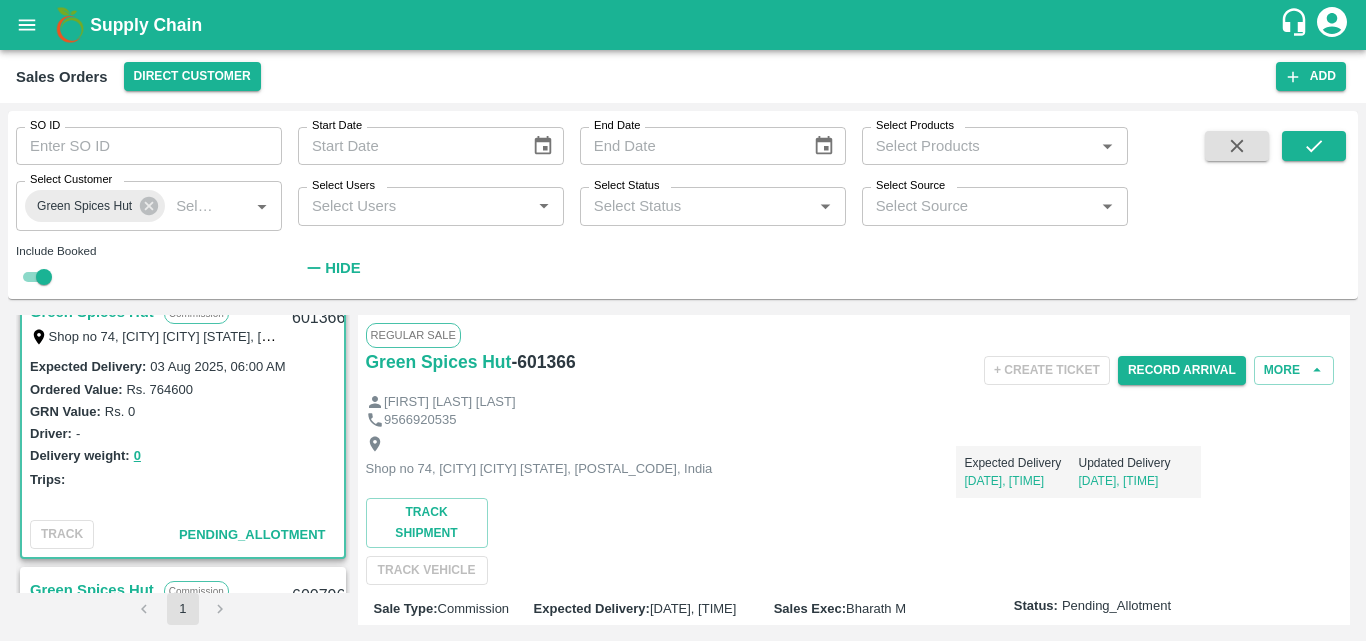 scroll, scrollTop: 0, scrollLeft: 0, axis: both 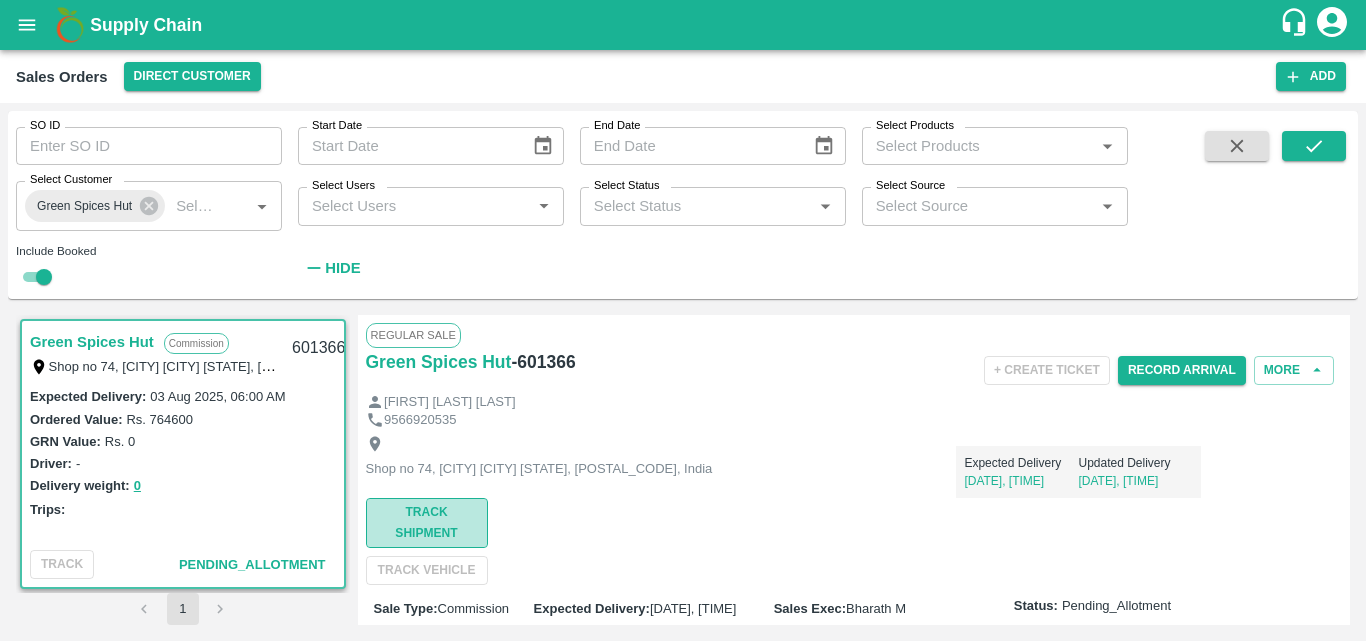 click on "Track Shipment" at bounding box center (427, 523) 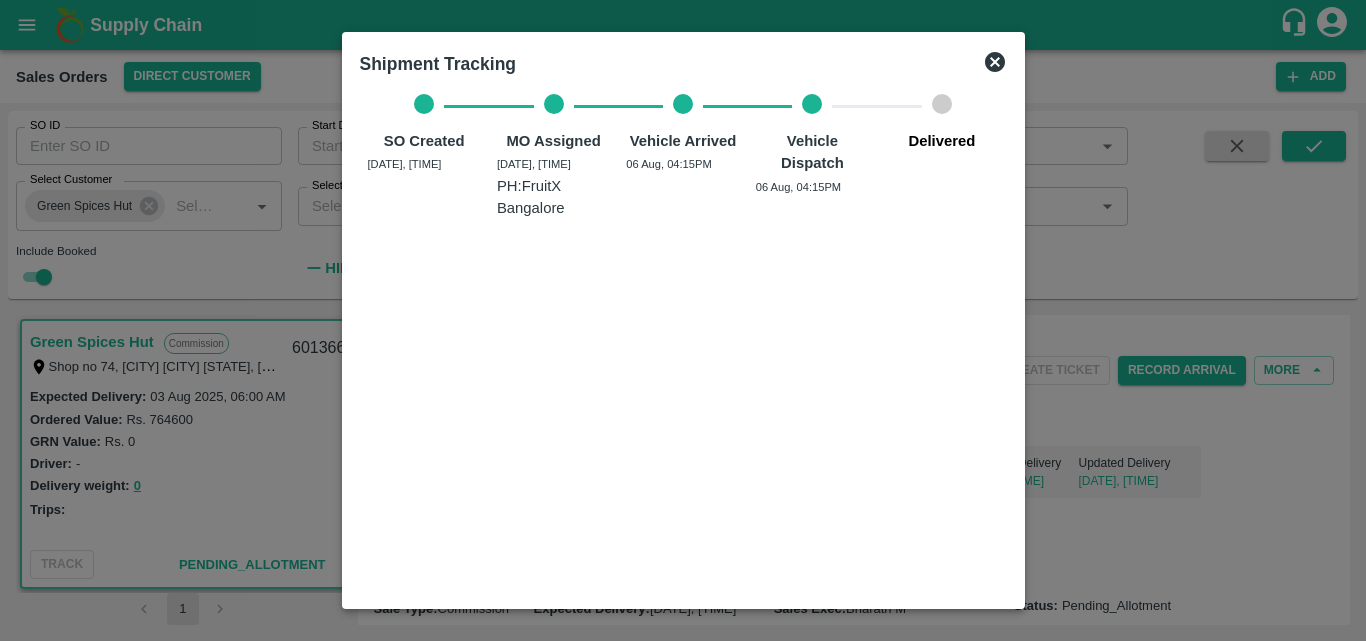 click 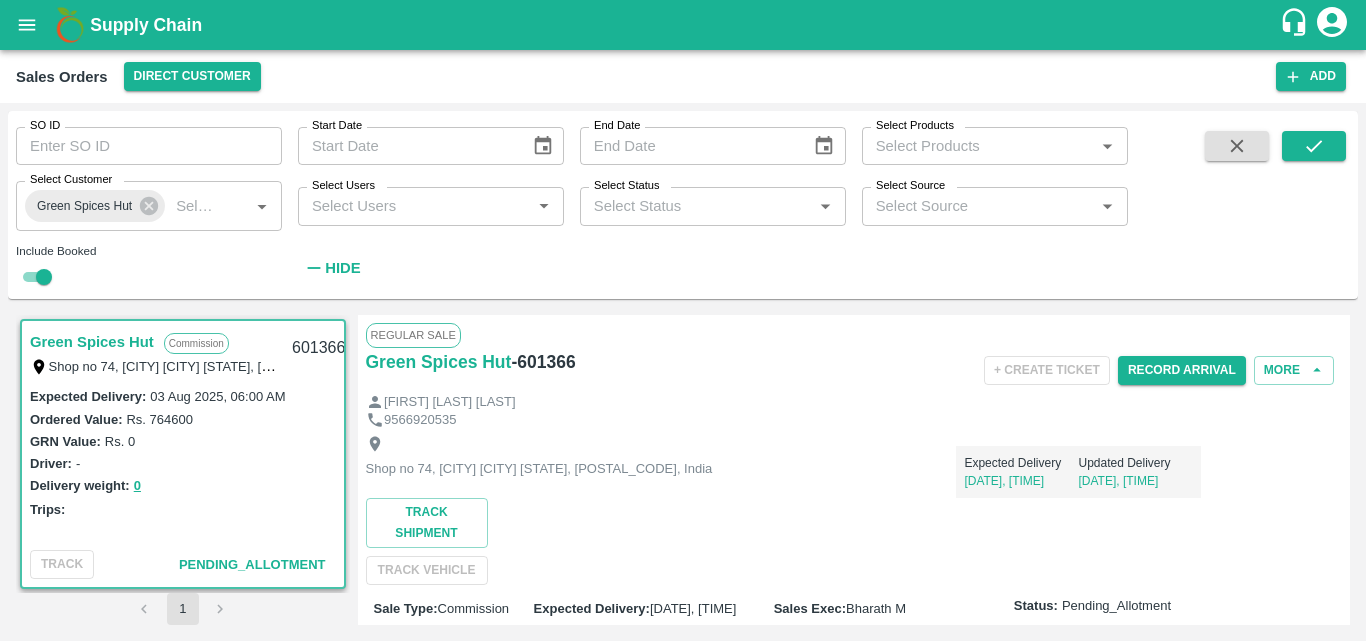 click on "Delivery weight: 0" at bounding box center [183, 485] 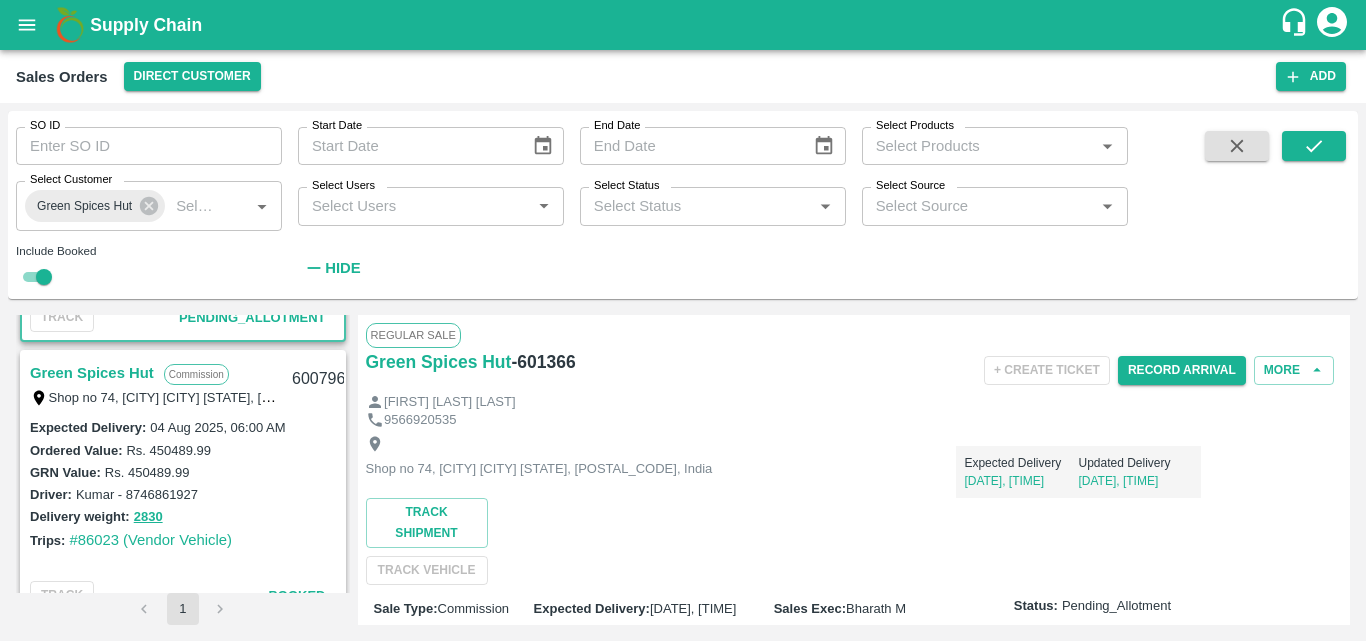 scroll, scrollTop: 280, scrollLeft: 0, axis: vertical 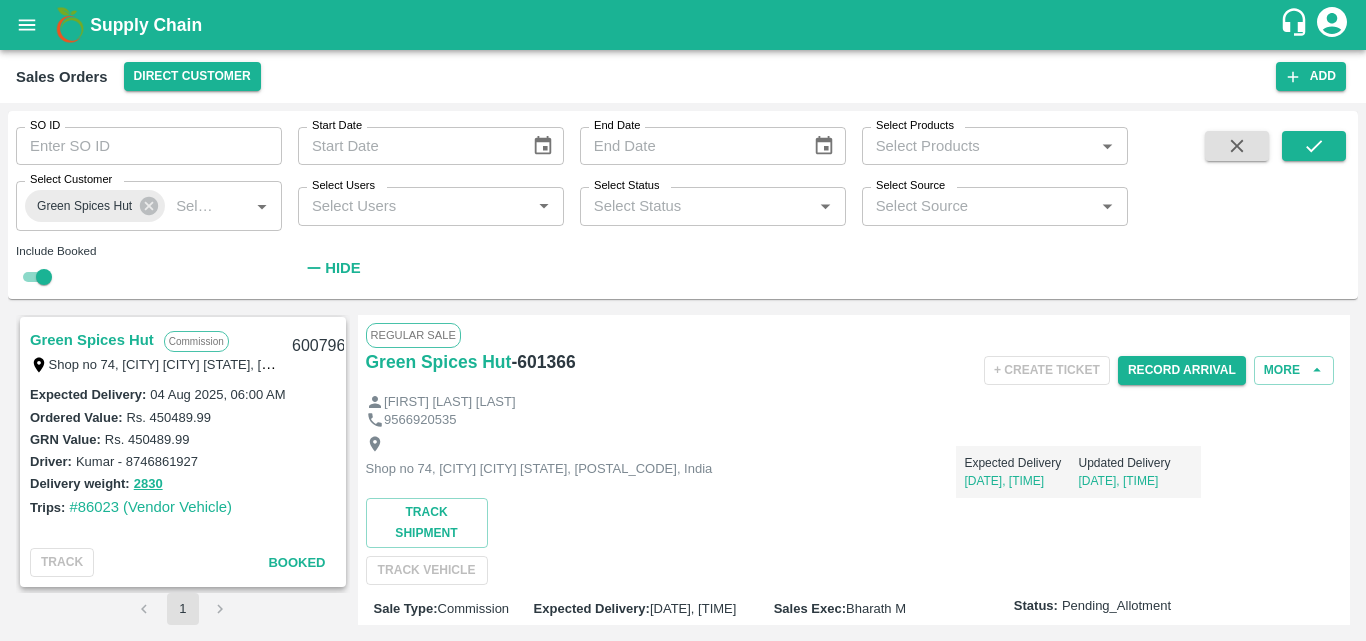 click on "Green Spices Hut" at bounding box center [92, 340] 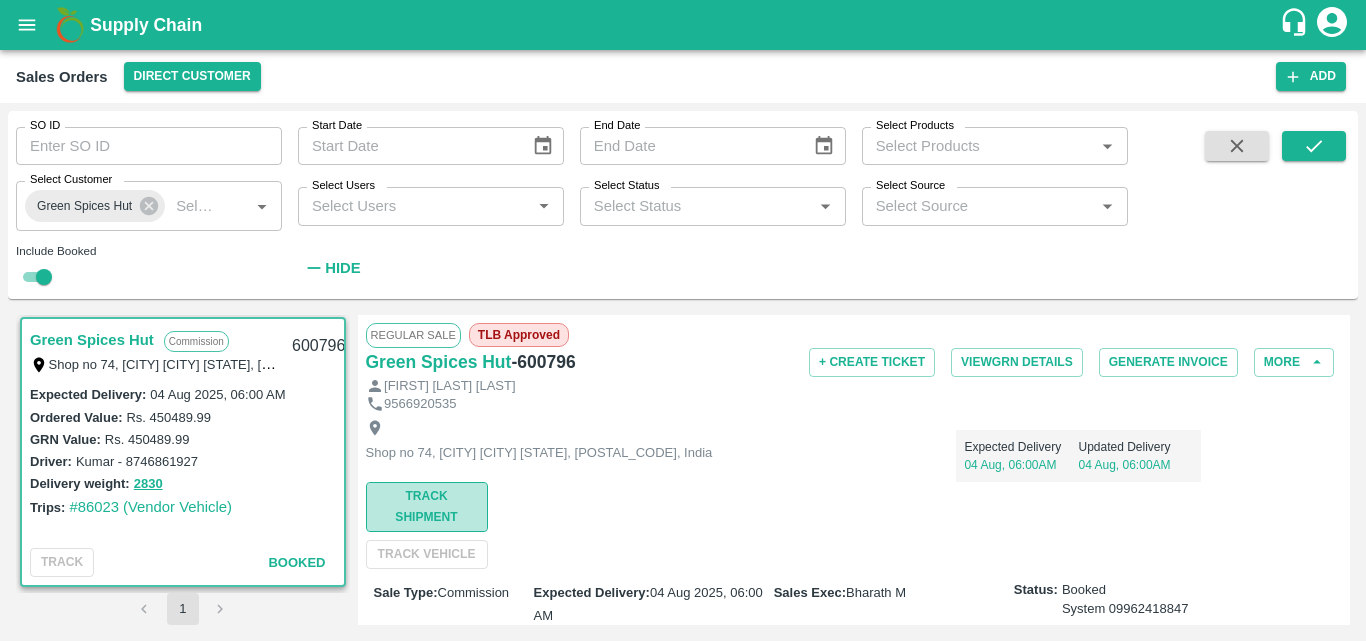 click on "Track Shipment" at bounding box center [427, 507] 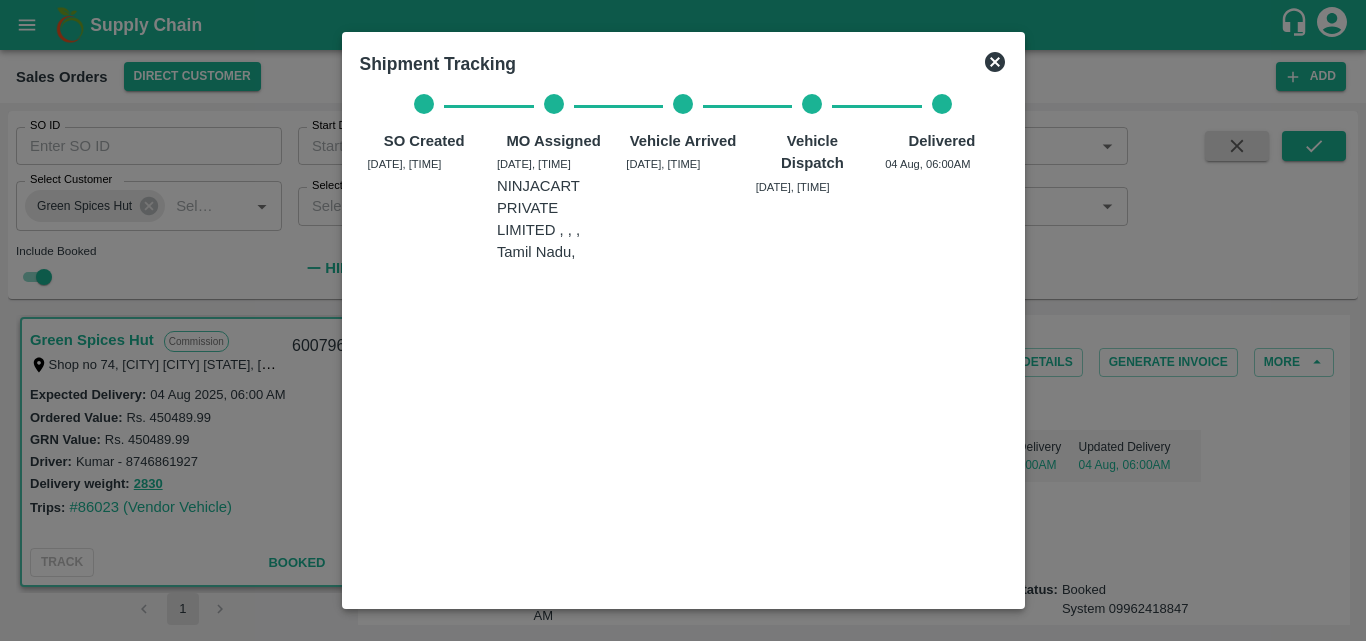 click 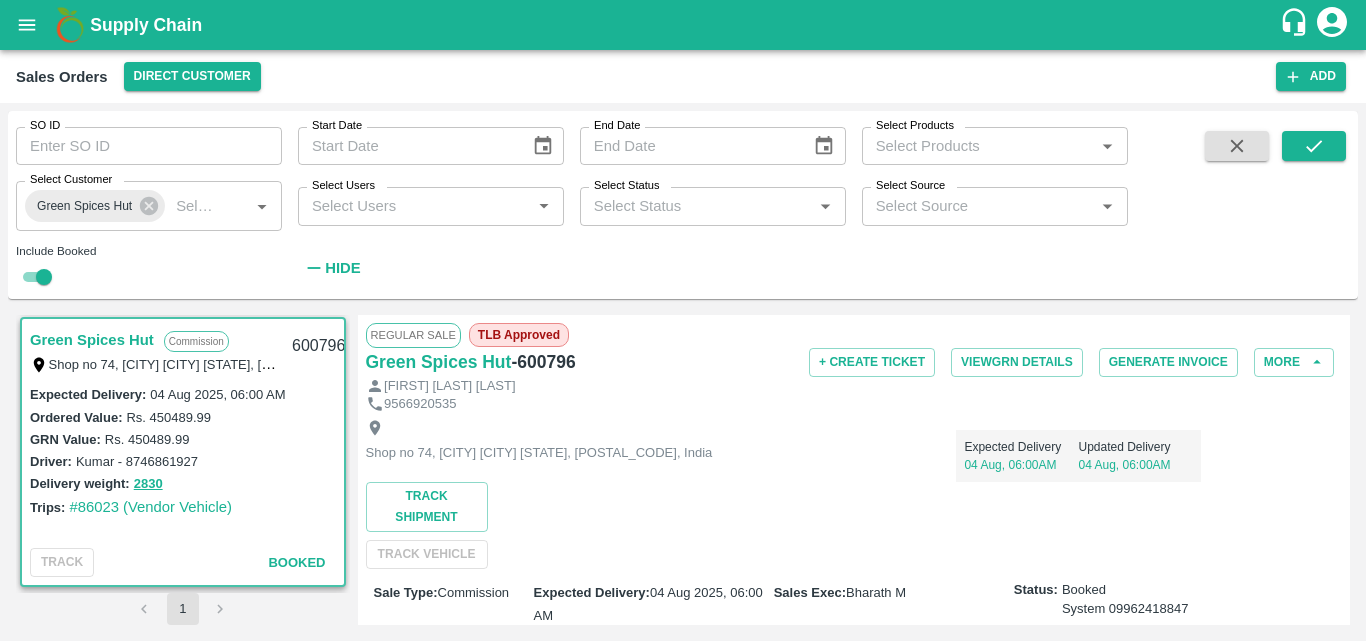 click on "Driver: [FIRST] - [PHONE]" at bounding box center [183, 461] 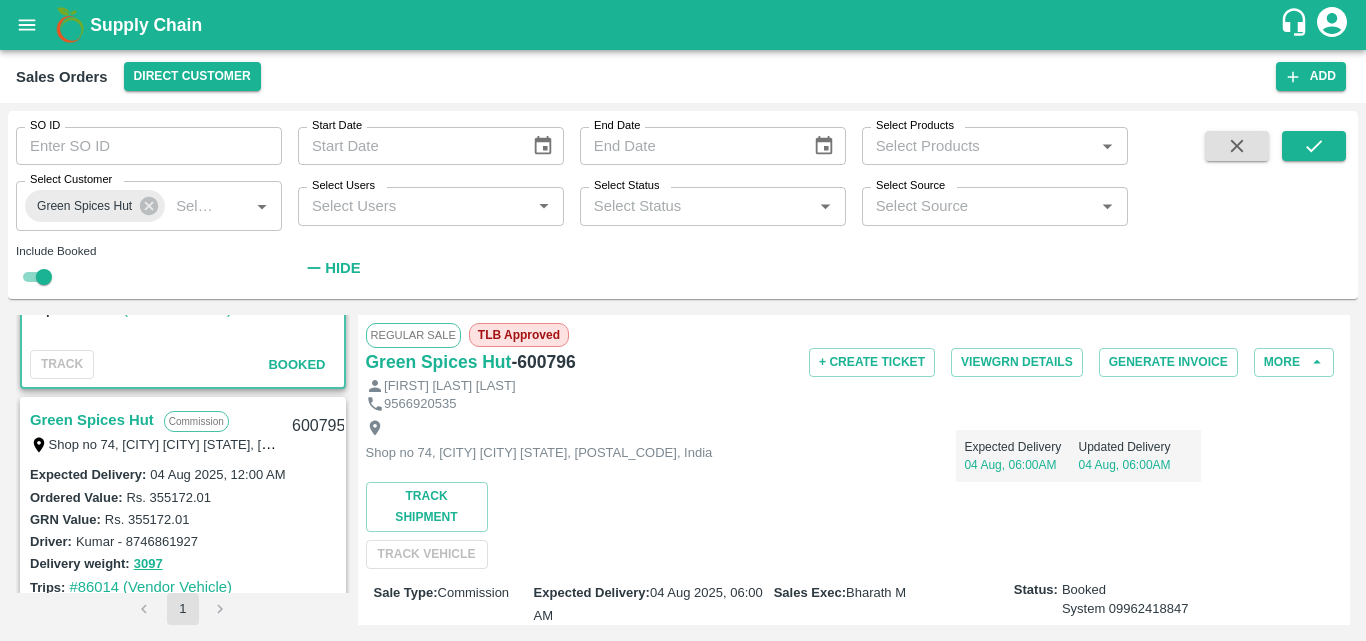 scroll, scrollTop: 480, scrollLeft: 0, axis: vertical 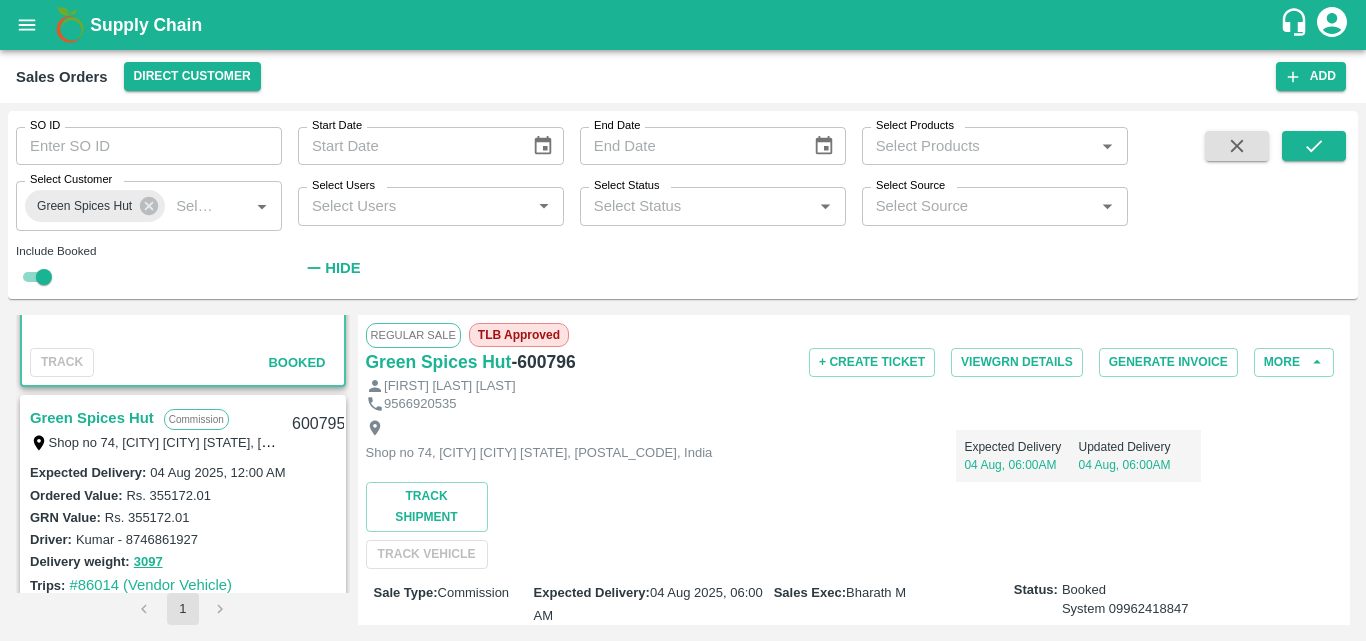 click on "Green Spices Hut" at bounding box center [92, 418] 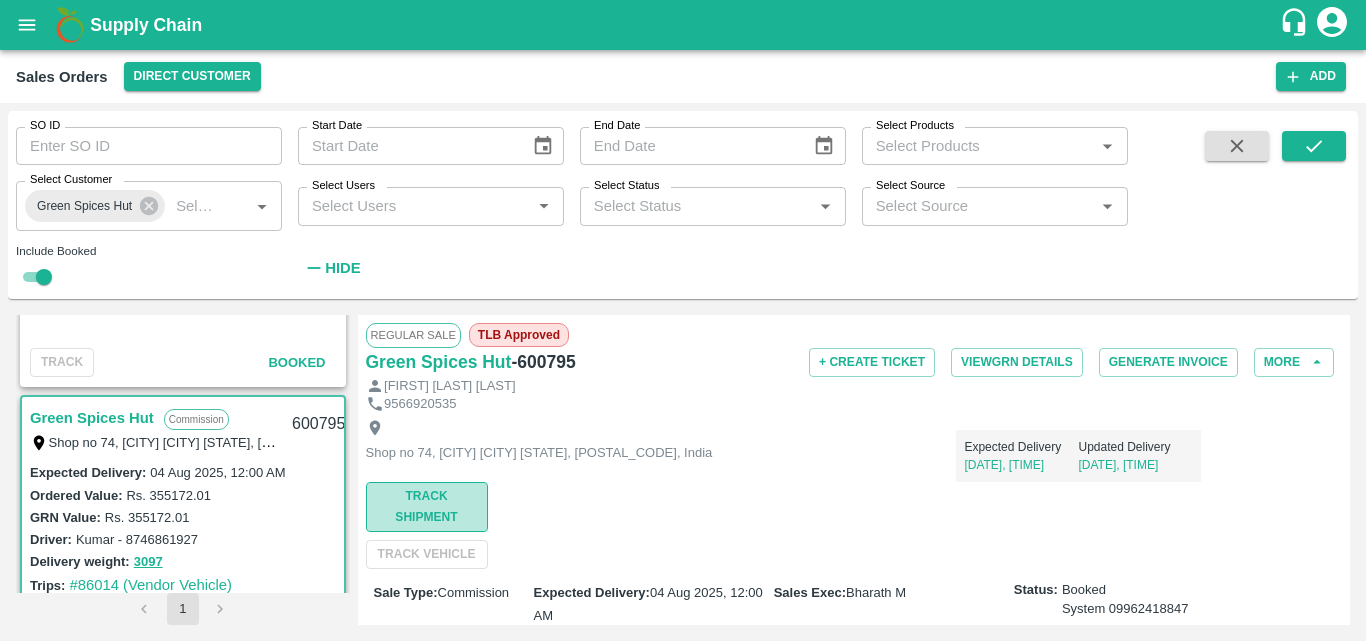 click on "Track Shipment" at bounding box center [427, 507] 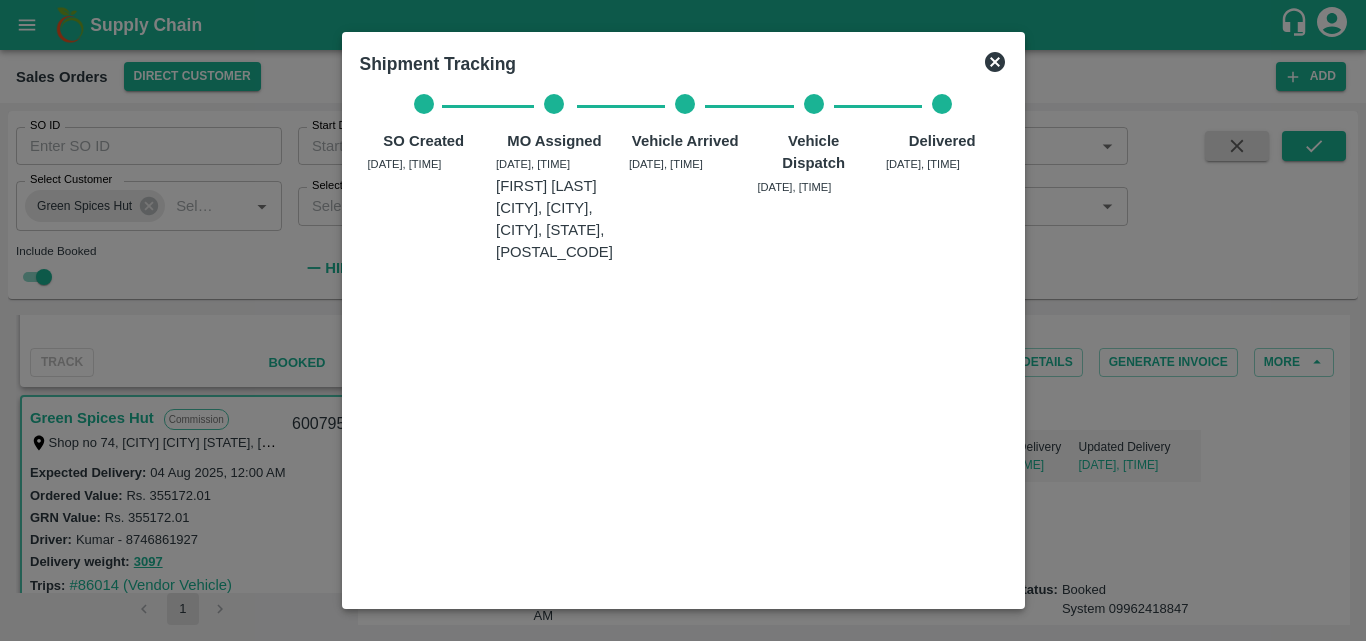 click 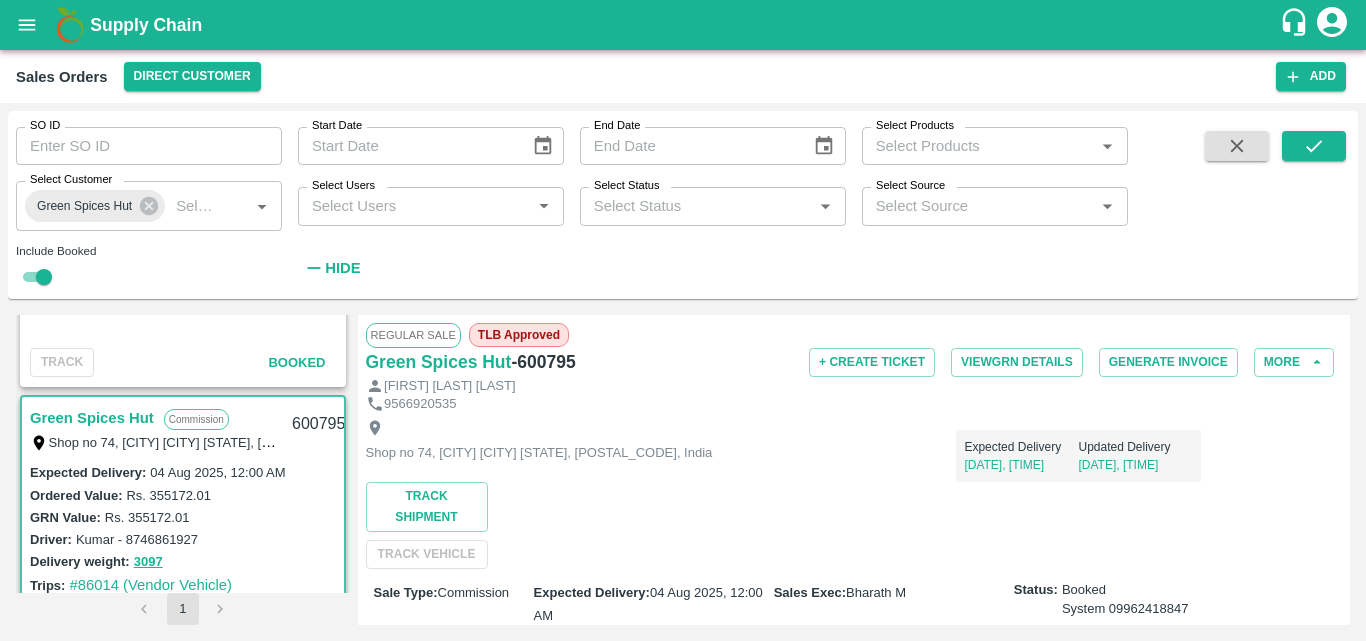 click on "Ordered Value: Rs.   [PRICE]" at bounding box center (183, 495) 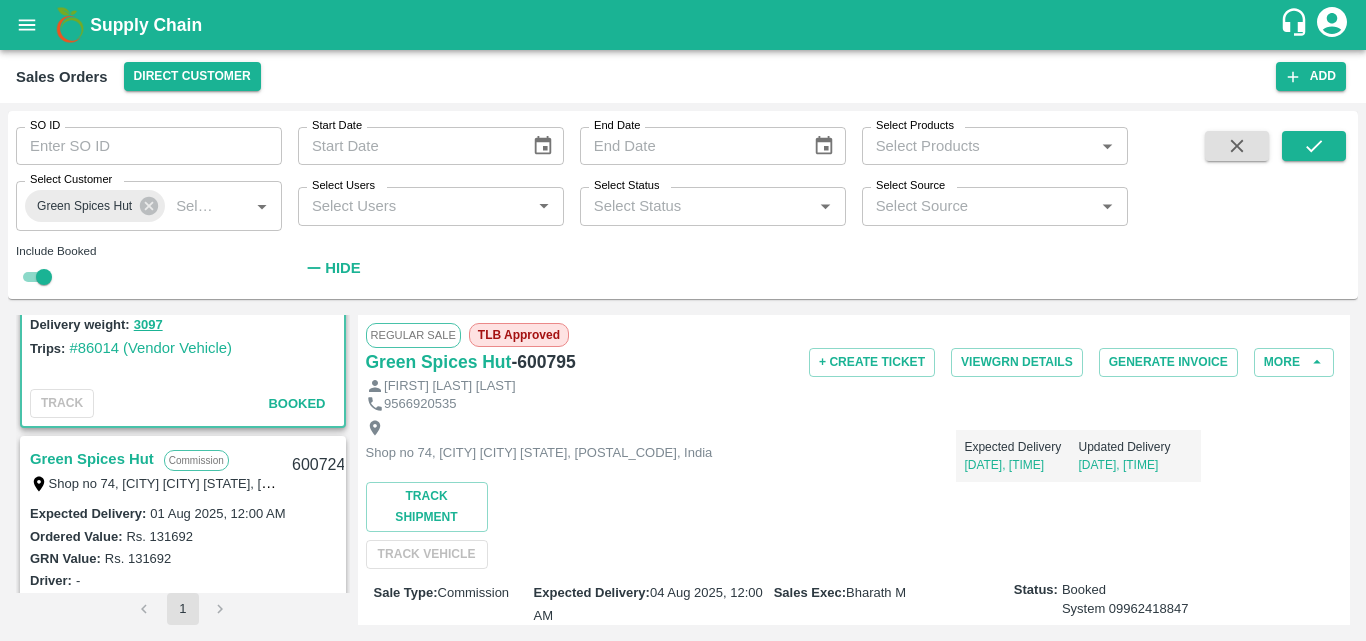 scroll, scrollTop: 720, scrollLeft: 0, axis: vertical 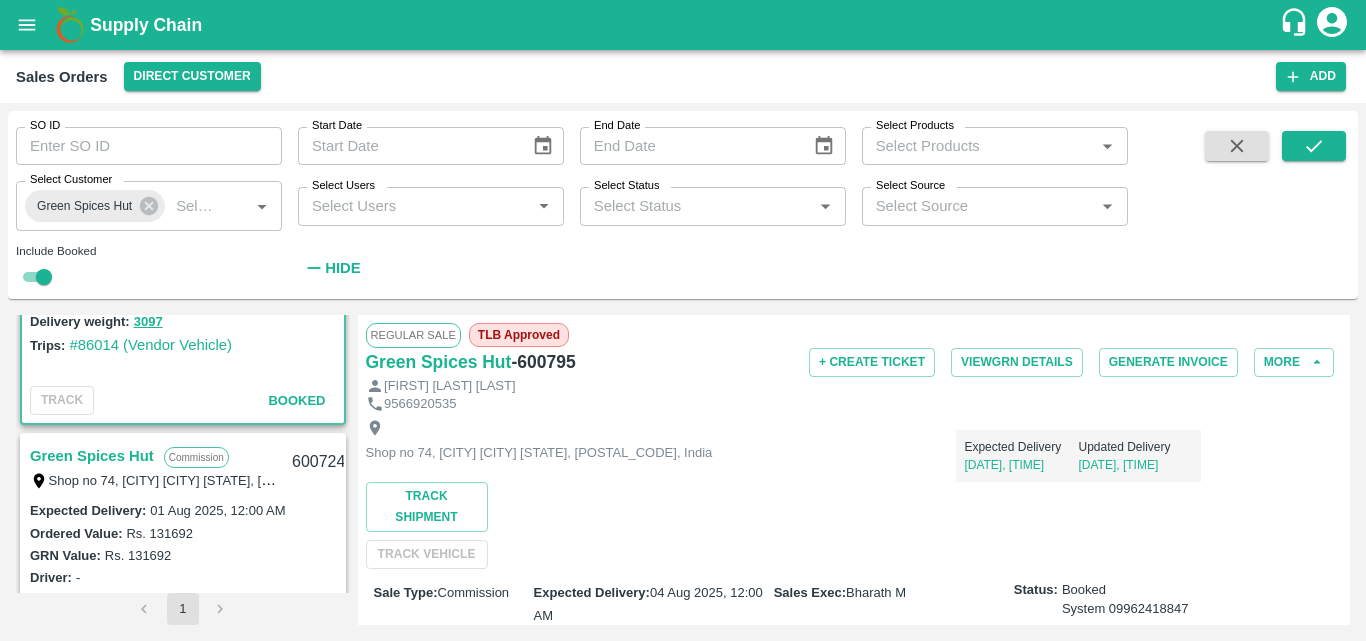 click on "Green Spices Hut" at bounding box center (92, 456) 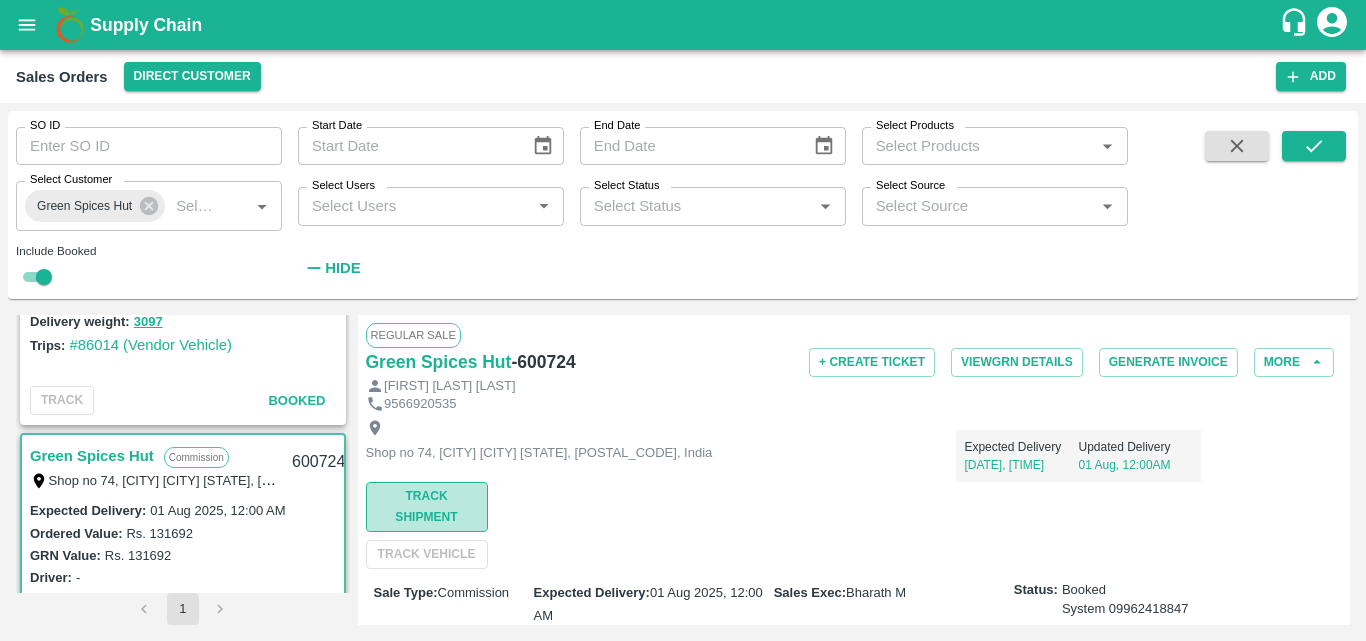 click on "Track Shipment" at bounding box center [427, 507] 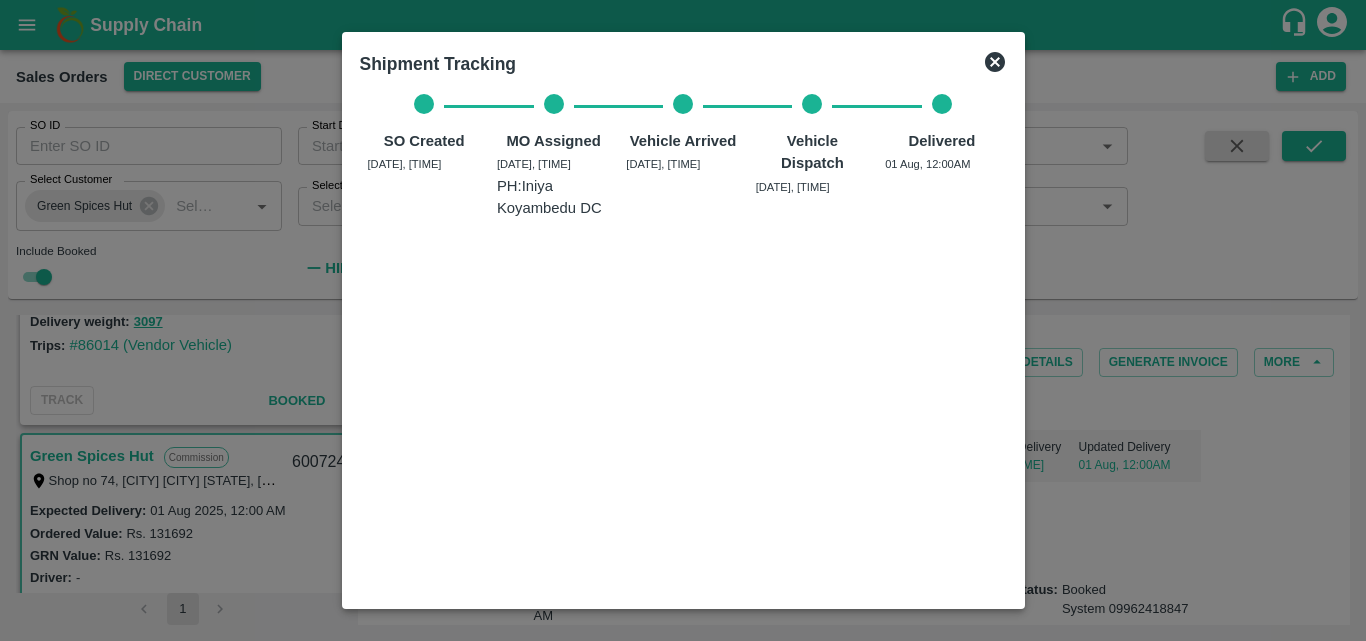 click 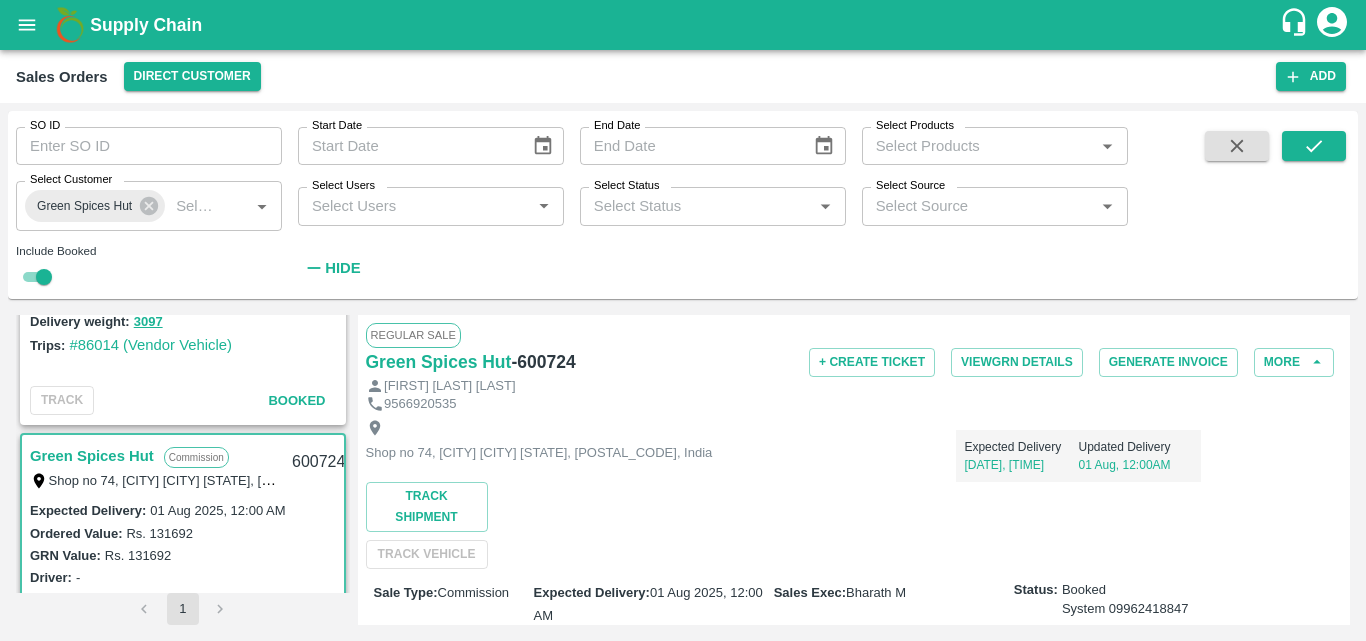 click on "Driver:  -" at bounding box center [183, 577] 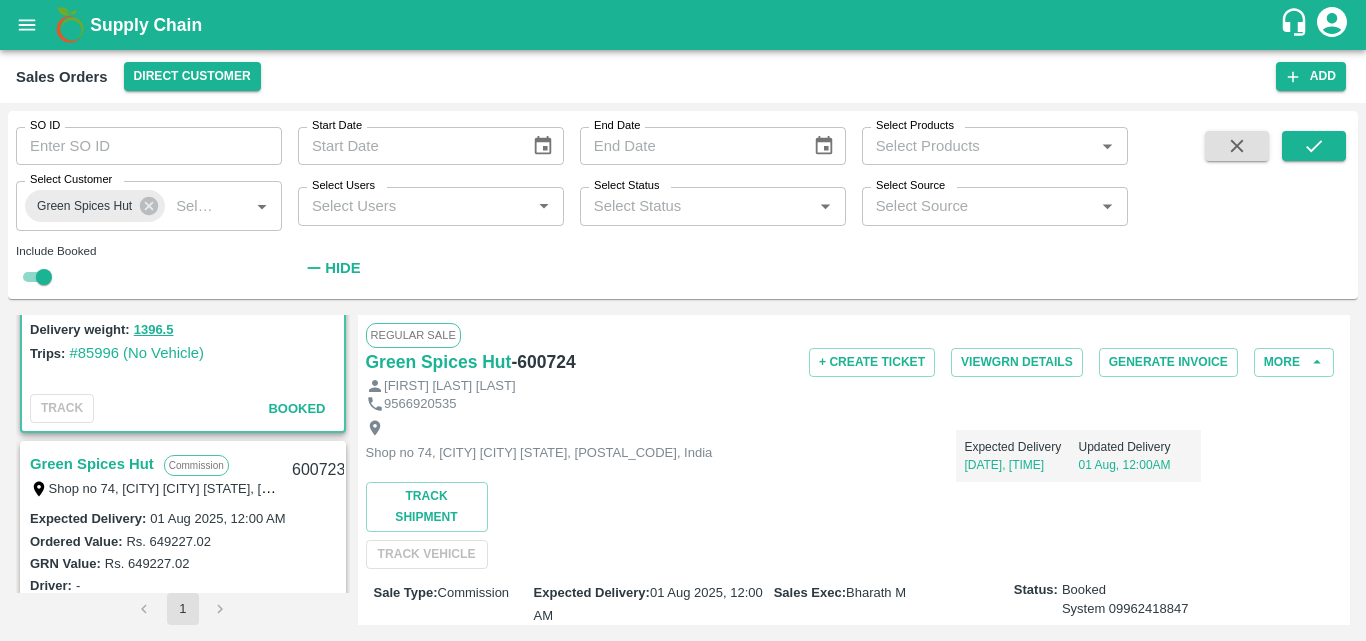 scroll, scrollTop: 1040, scrollLeft: 0, axis: vertical 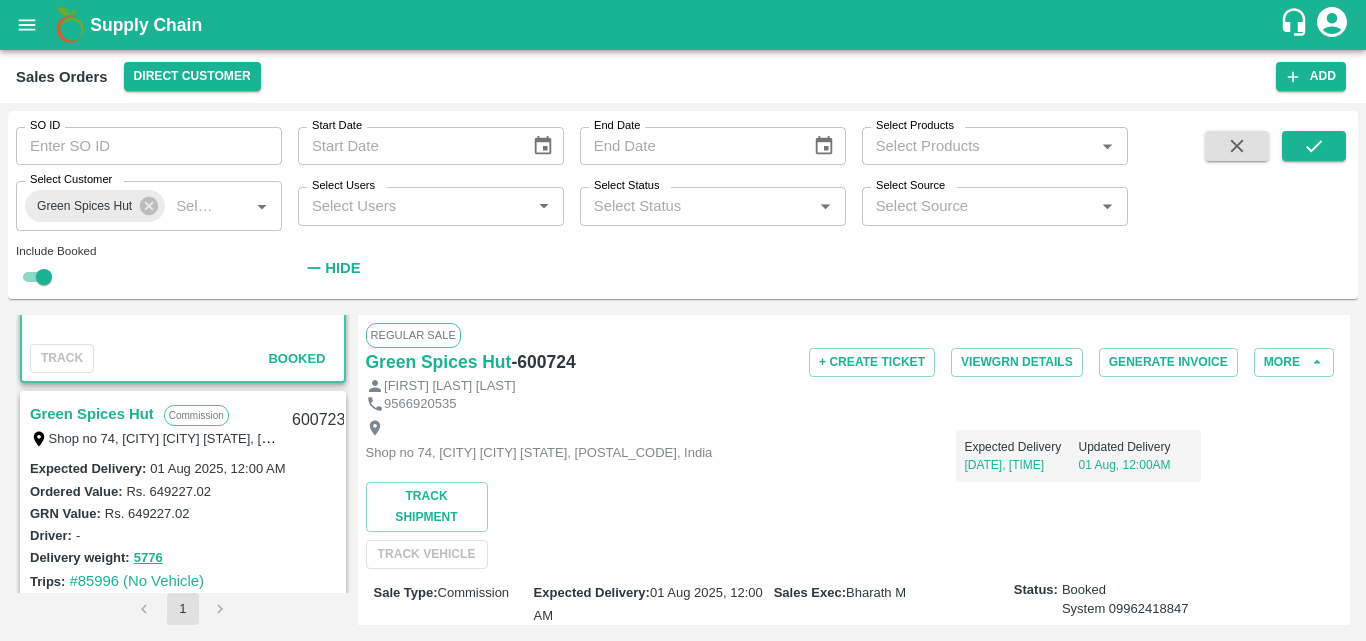 click on "Green Spices Hut" at bounding box center (92, 414) 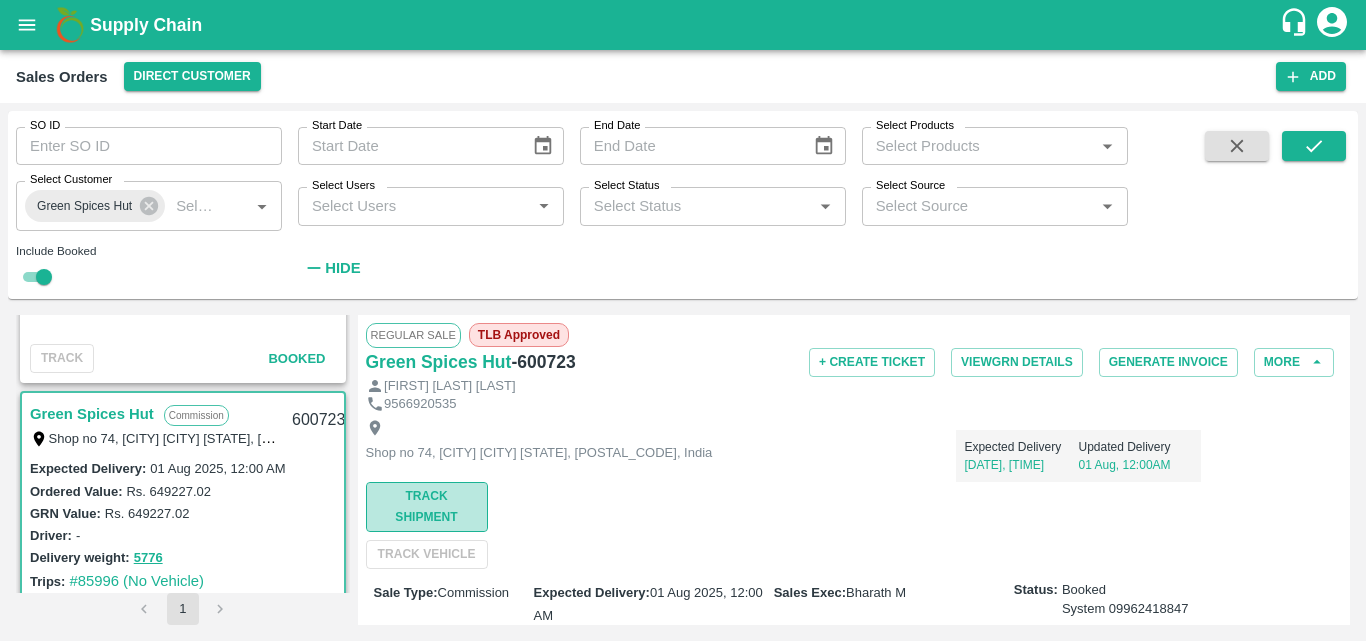 click on "Track Shipment" at bounding box center (427, 507) 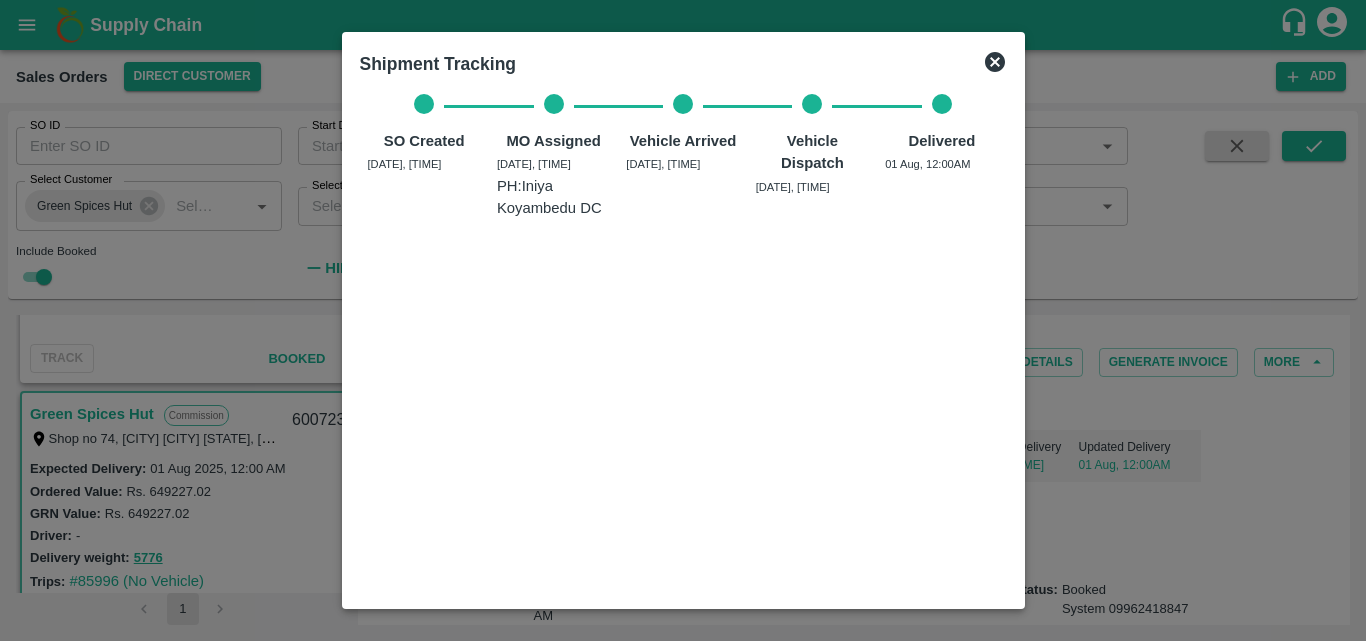 click 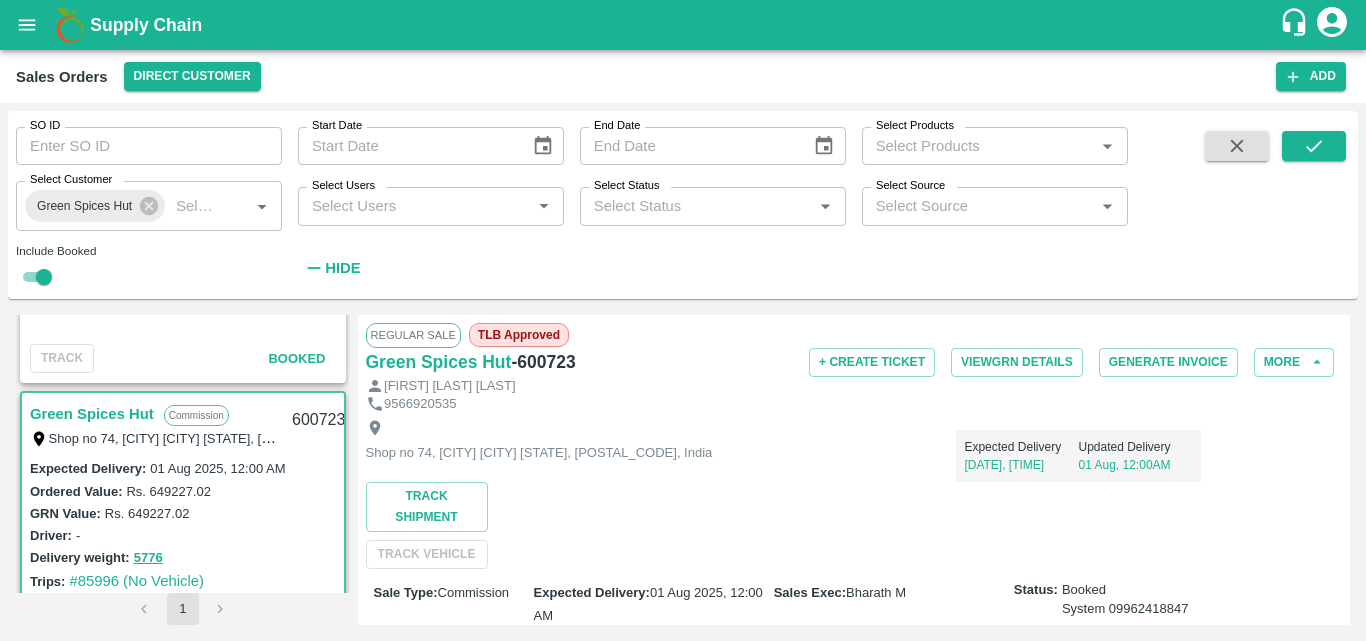 click on "Expected Delivery [DATE], [TIME] Updated Delivery [DATE], [TIME]" at bounding box center [956, 448] 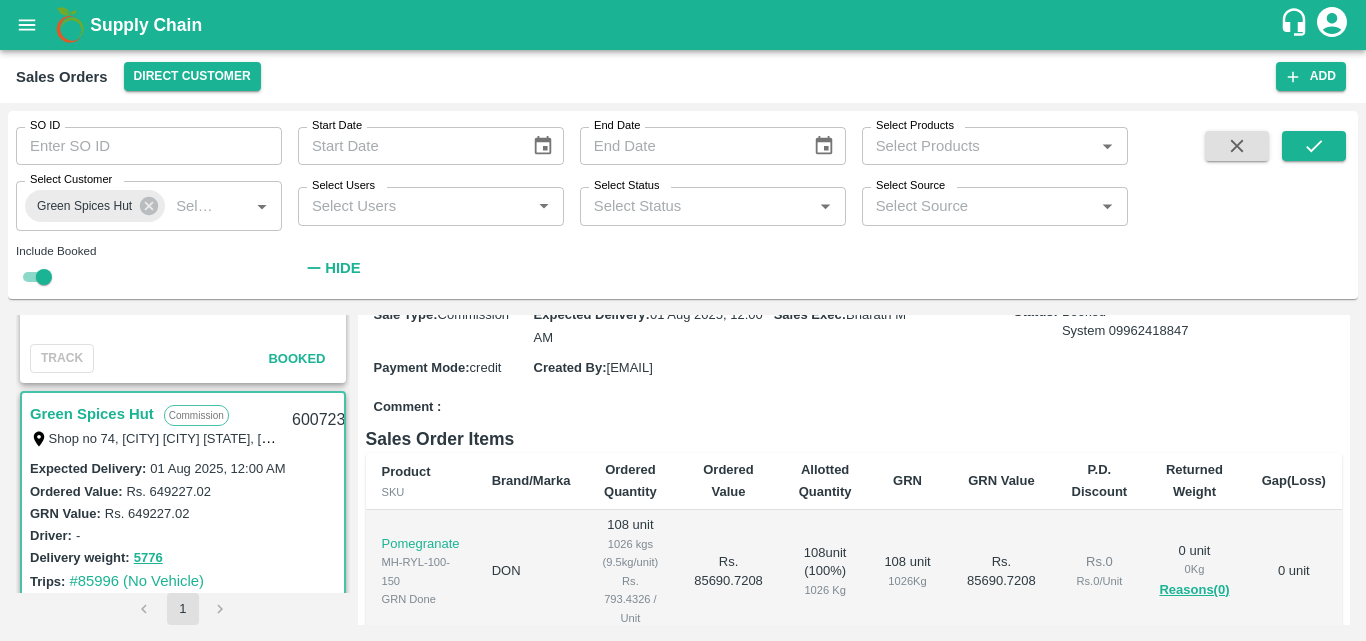 scroll, scrollTop: 280, scrollLeft: 0, axis: vertical 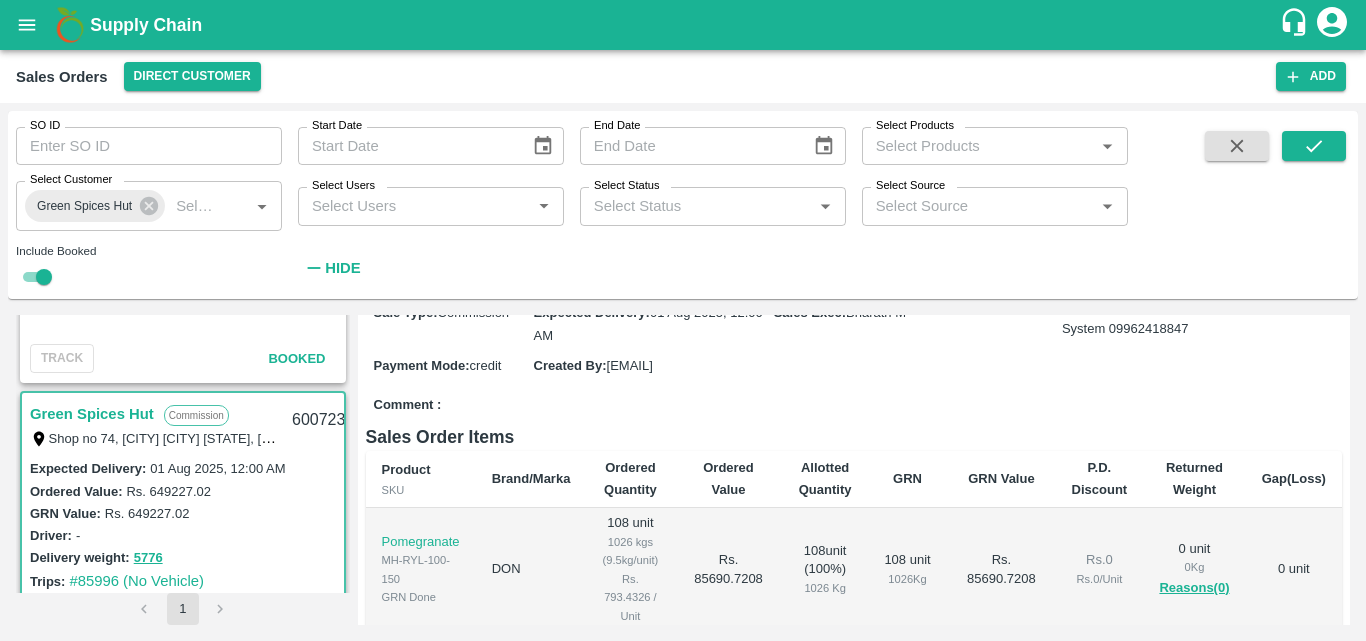 click on "Driver:  -" at bounding box center [183, 535] 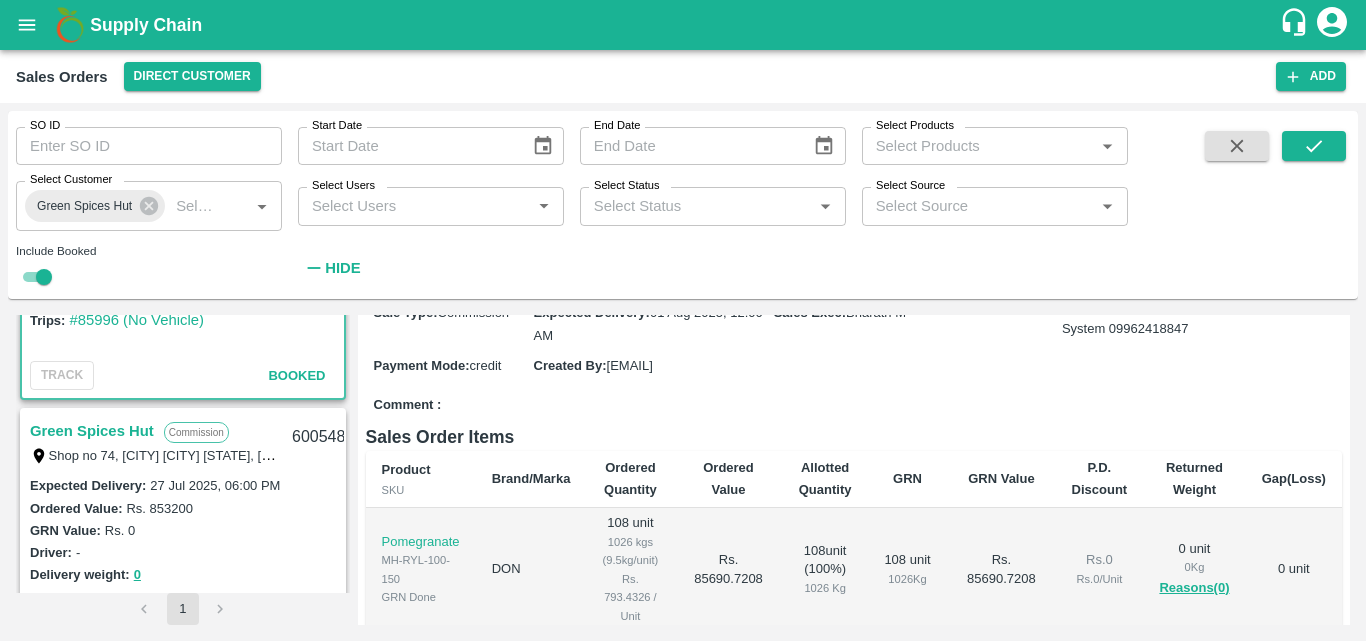 scroll, scrollTop: 1320, scrollLeft: 0, axis: vertical 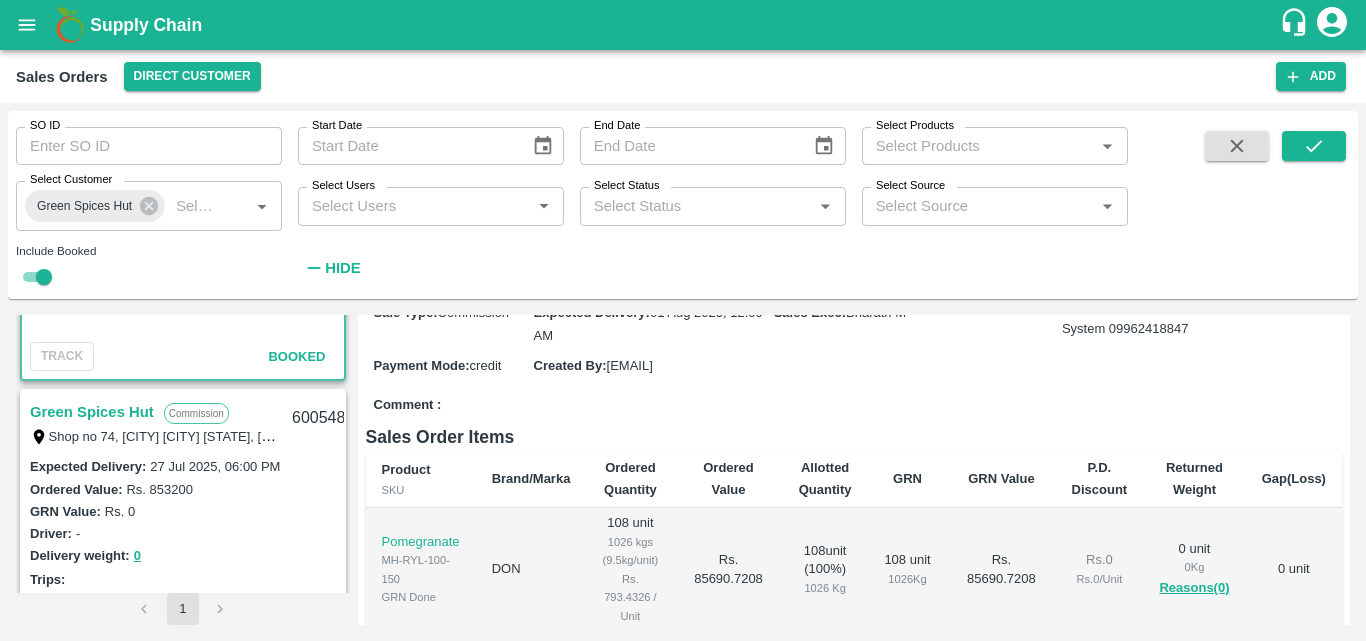 click on "Green Spices Hut" at bounding box center [92, 412] 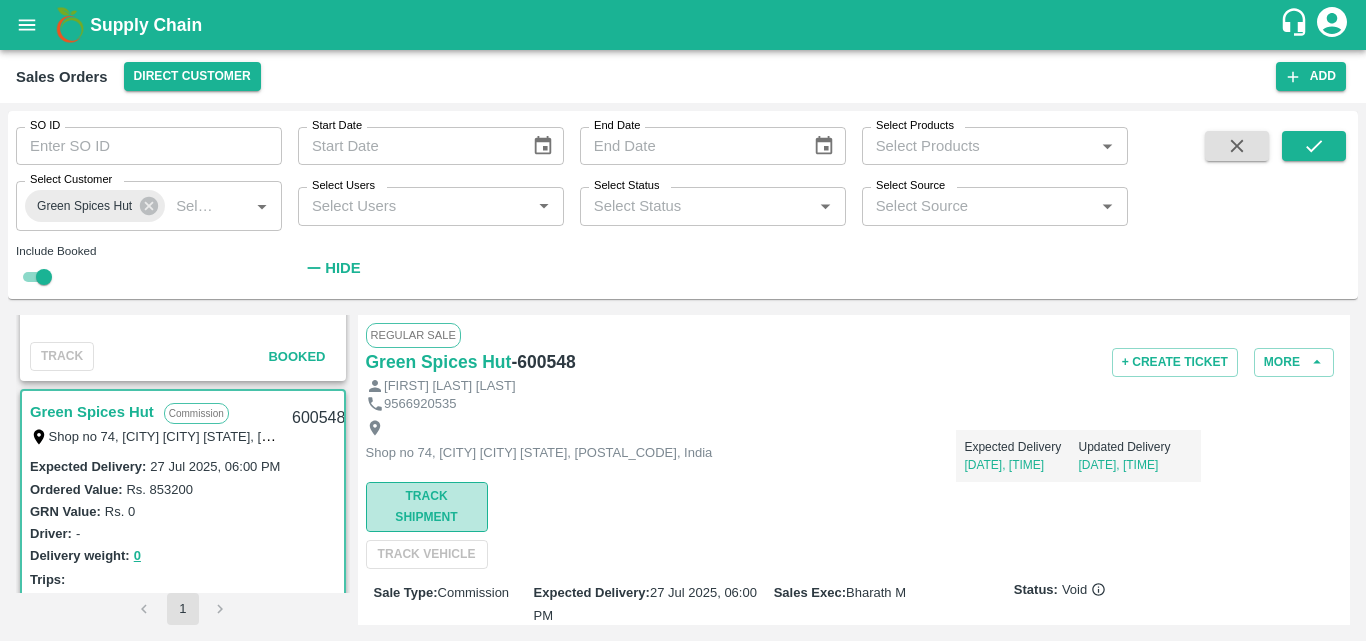 click on "Track Shipment" at bounding box center [427, 507] 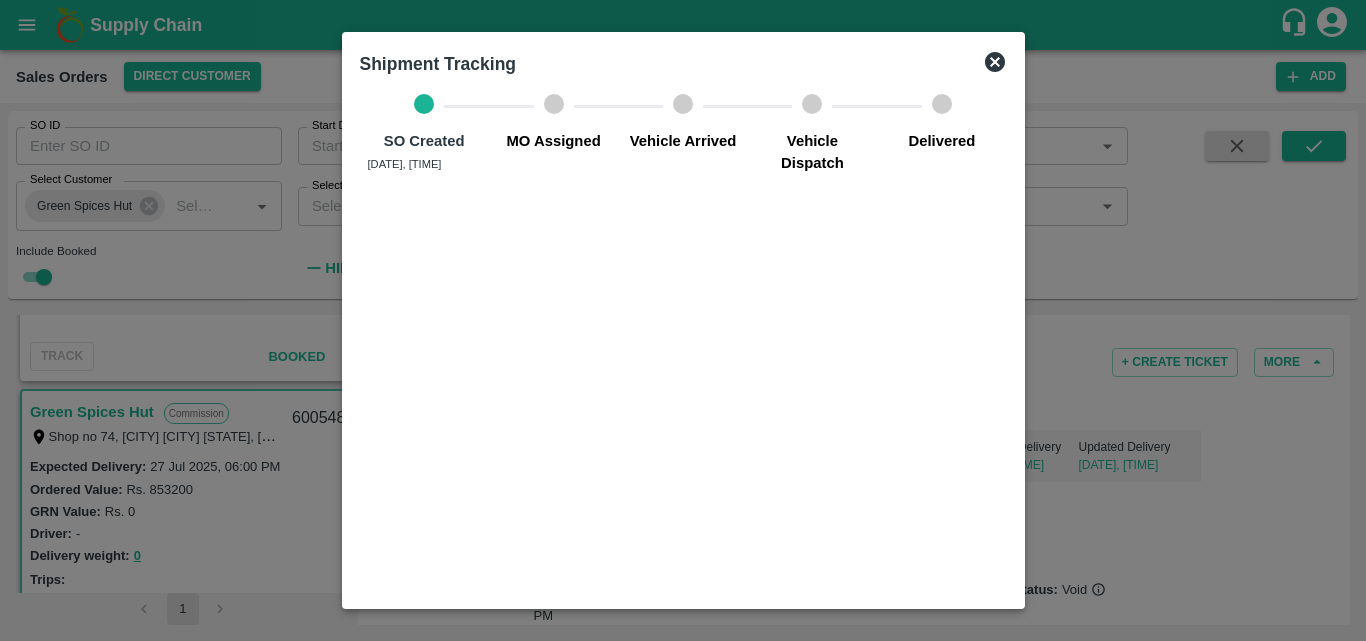click 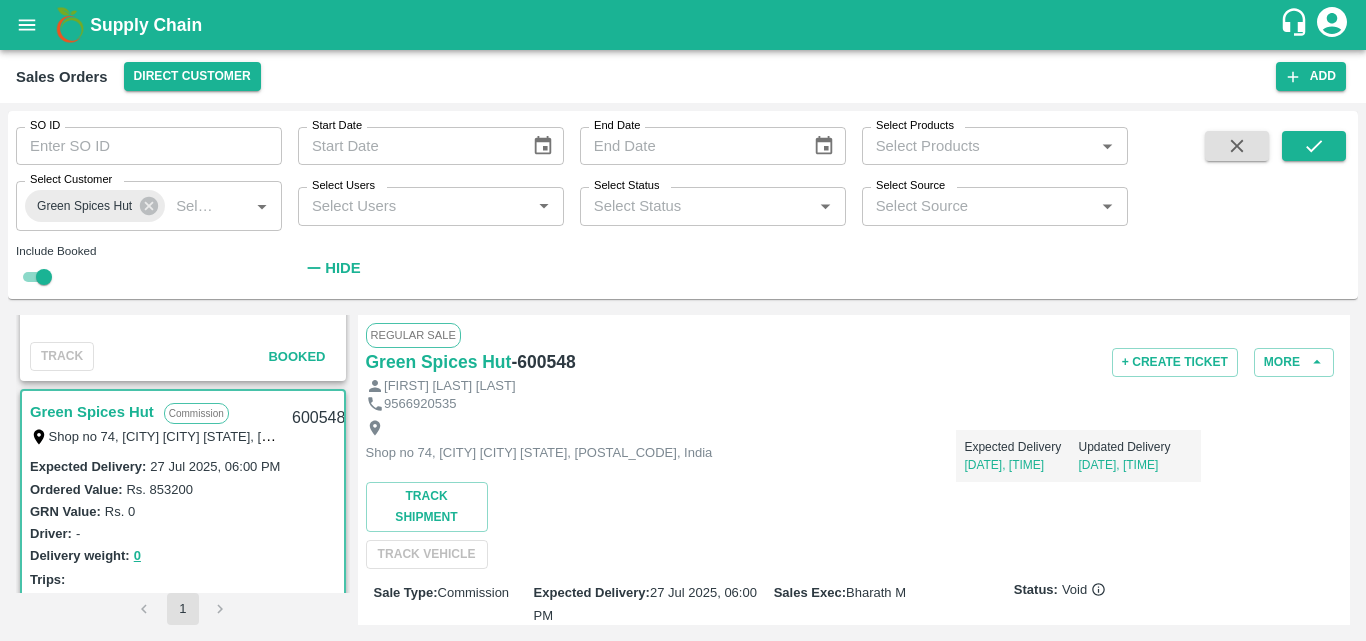 click on "GRN Value: Rs.   0" at bounding box center (183, 511) 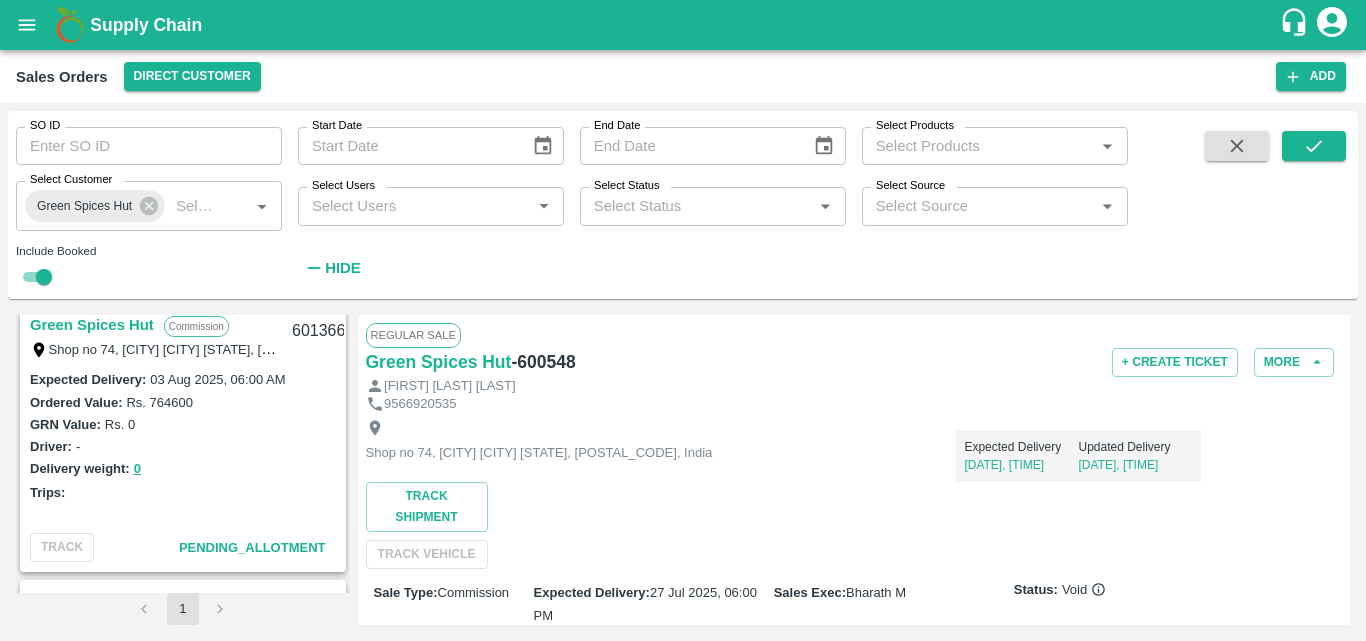 scroll, scrollTop: 0, scrollLeft: 0, axis: both 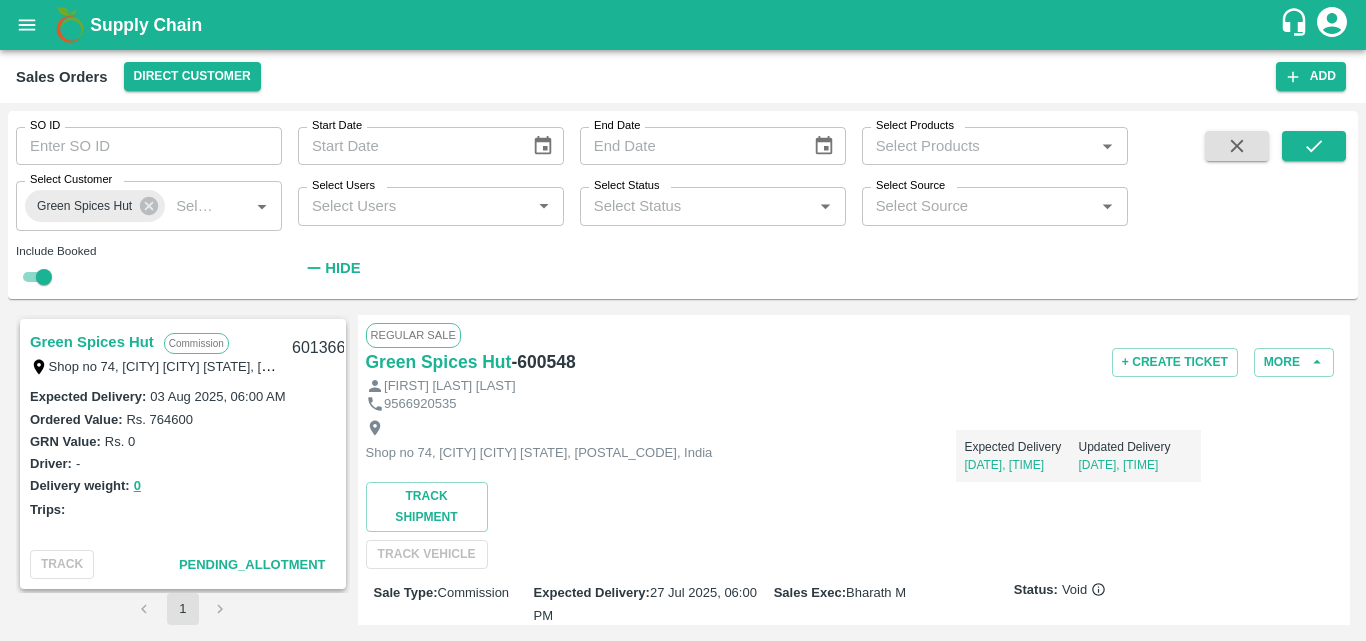 click on "Green Spices Hut" at bounding box center [92, 342] 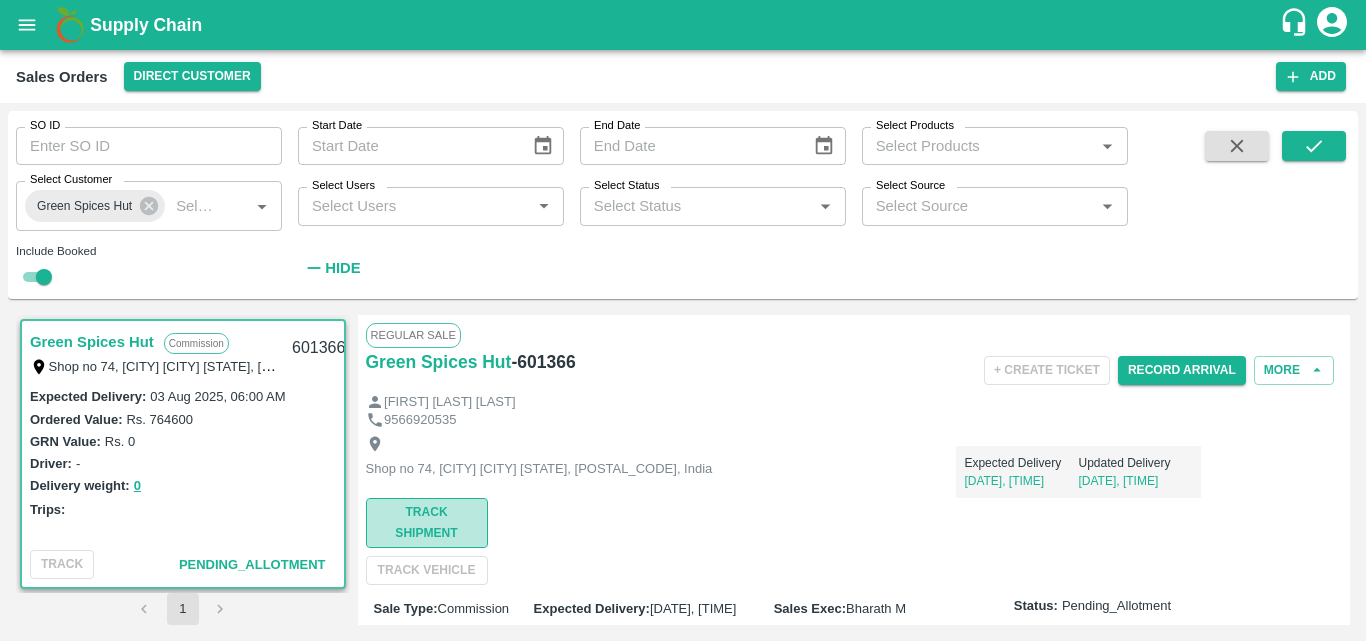 click on "Track Shipment" at bounding box center (427, 523) 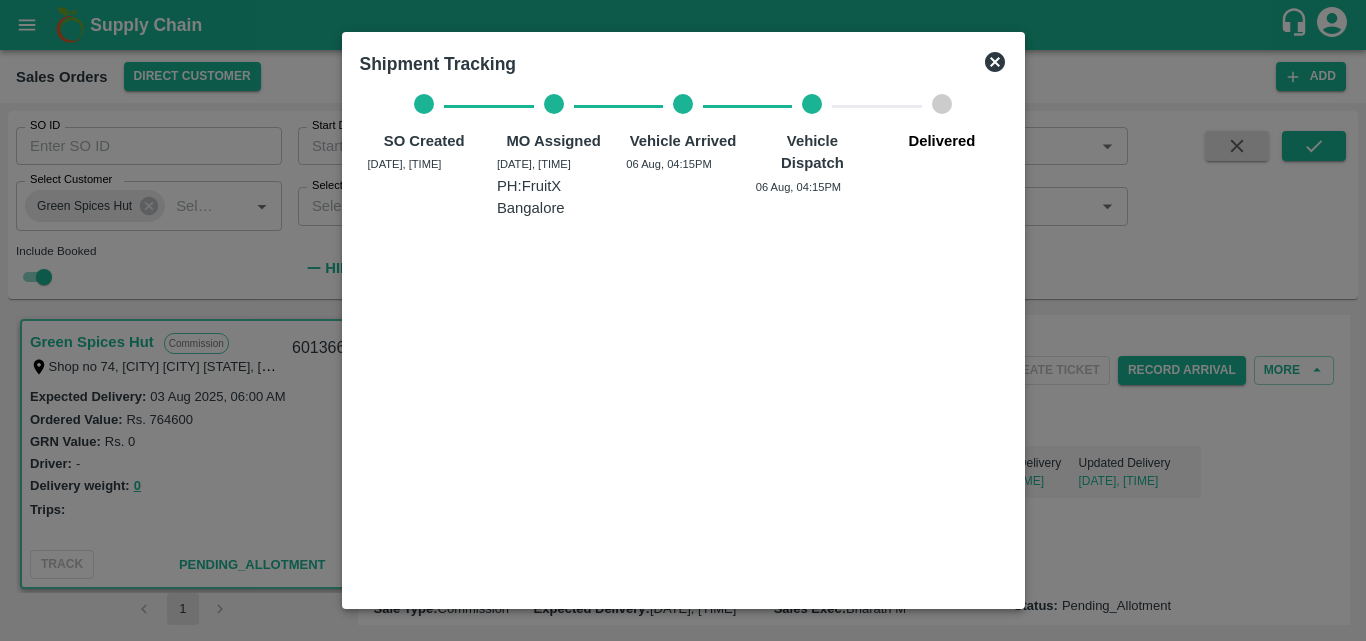 click 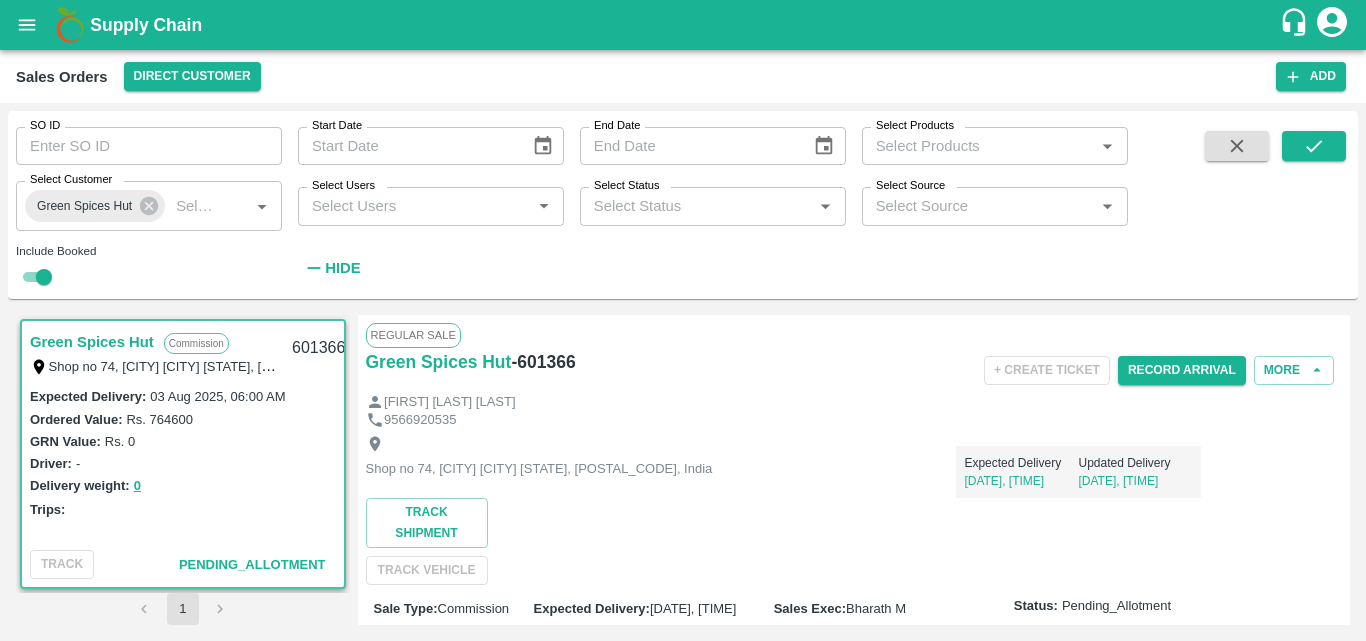 click on "Trips:" at bounding box center [183, 509] 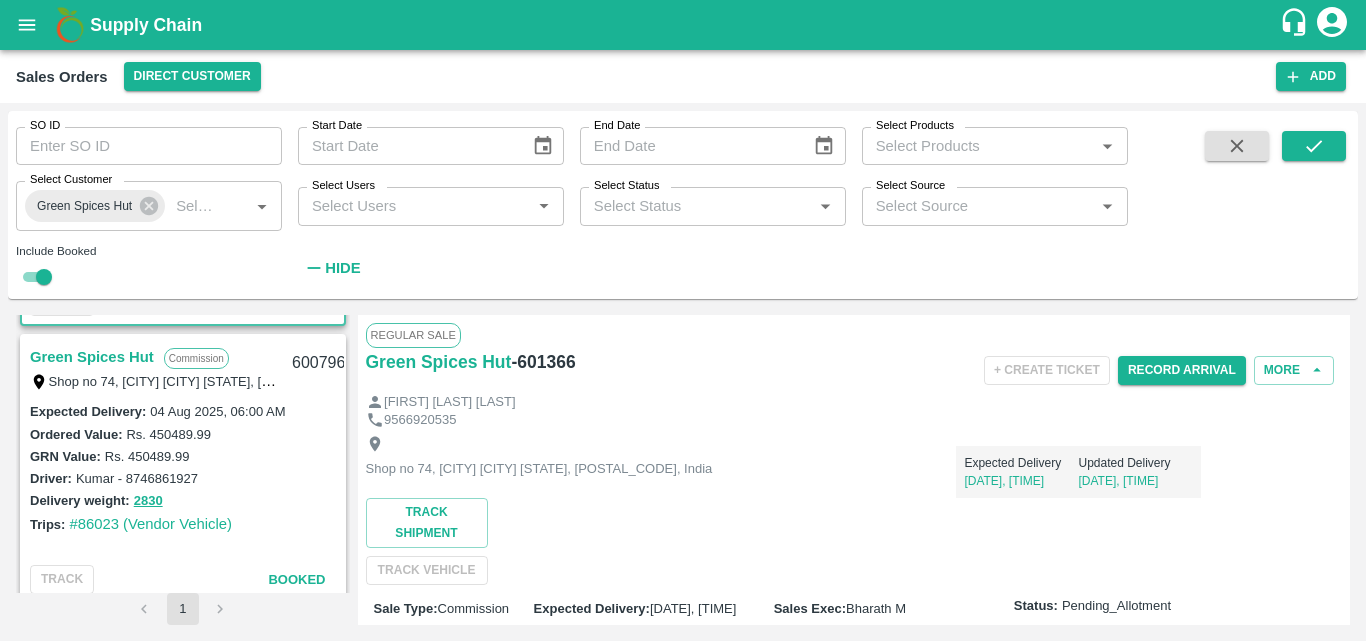 scroll, scrollTop: 360, scrollLeft: 0, axis: vertical 